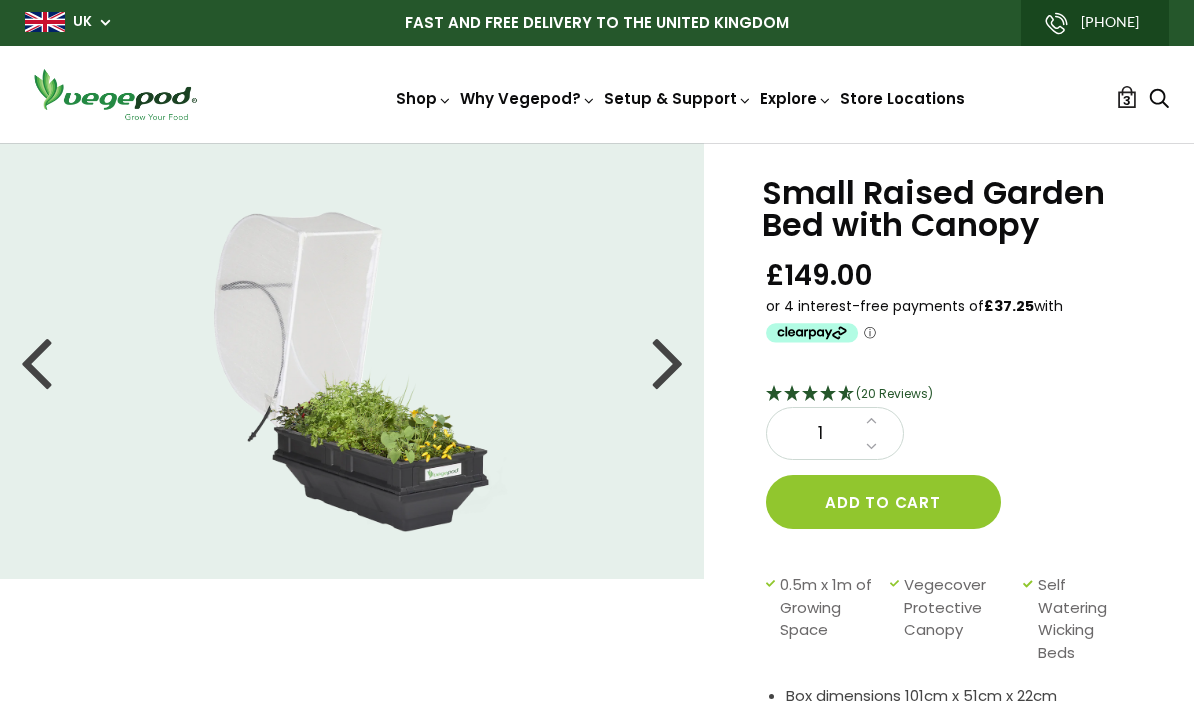 scroll, scrollTop: 0, scrollLeft: 0, axis: both 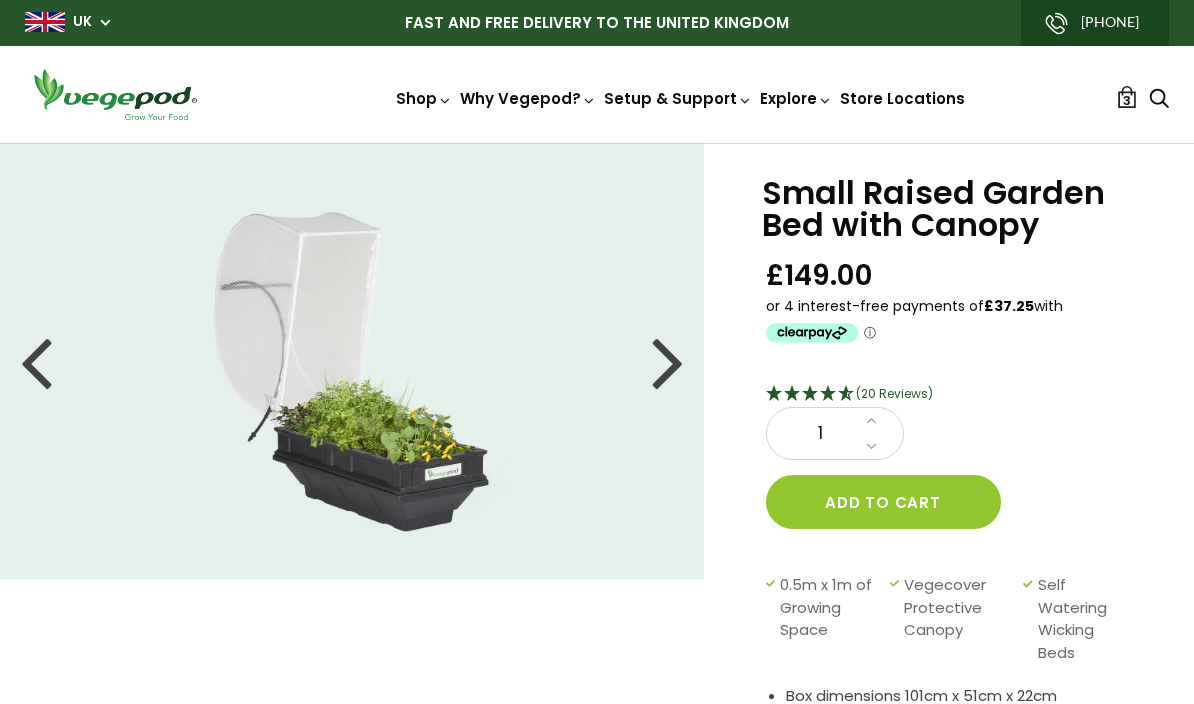 click on "3" at bounding box center (1127, 97) 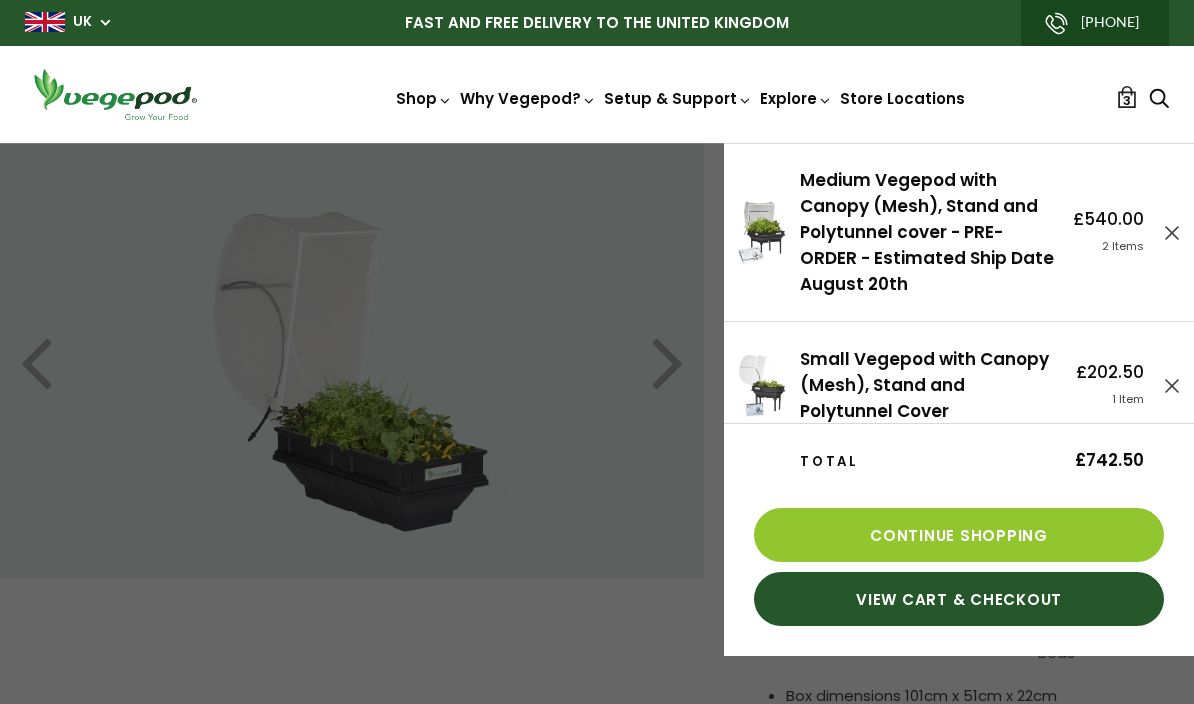 click on "View Cart & Checkout" at bounding box center [959, 599] 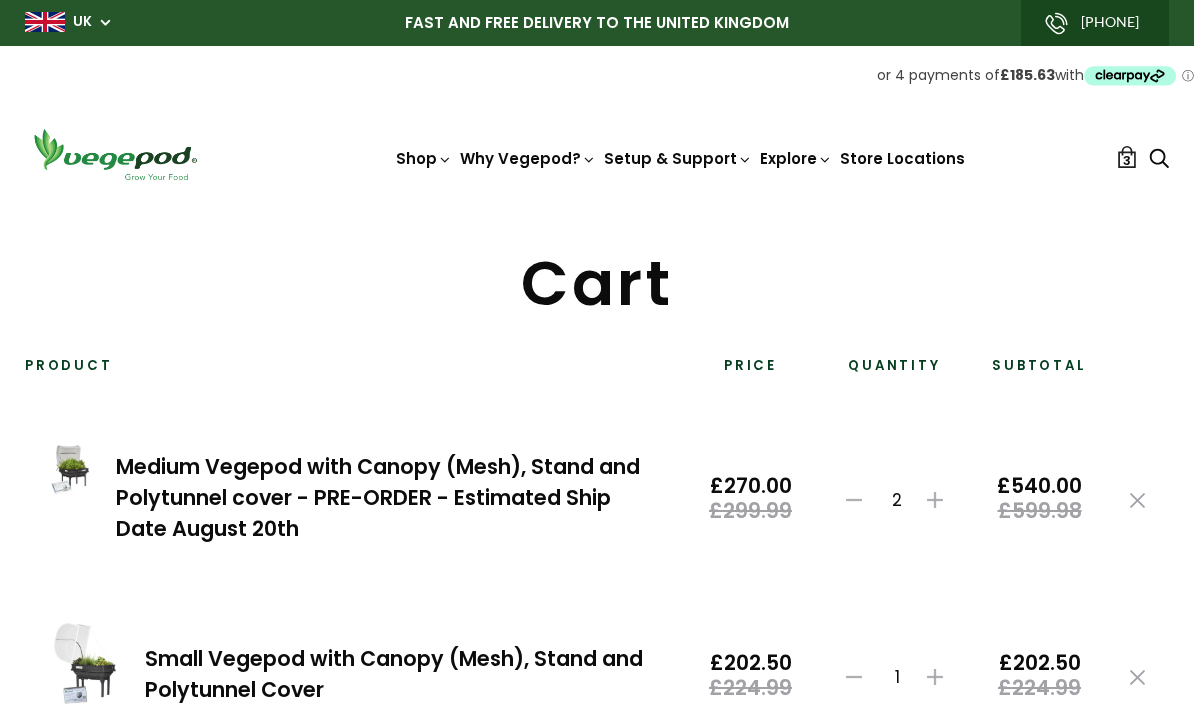 scroll, scrollTop: 0, scrollLeft: 0, axis: both 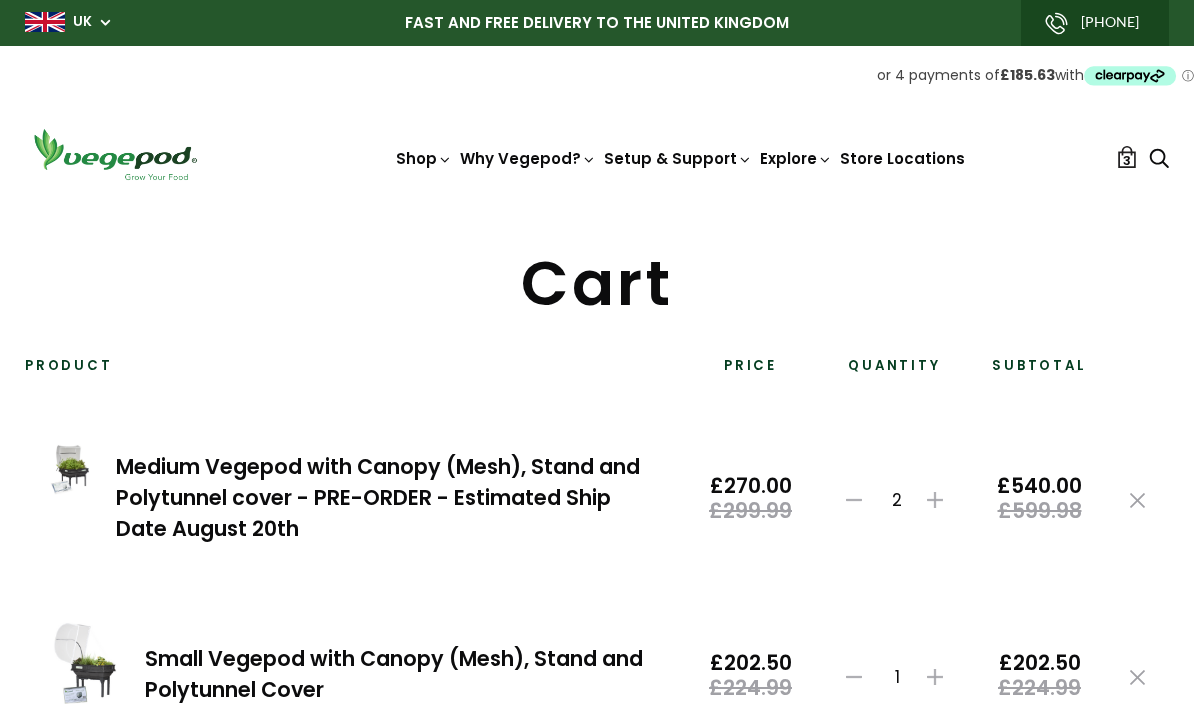 click on "Medium Vegepod with Canopy (Mesh), Stand and Polytunnel cover - PRE-ORDER - Estimated Ship Date August 20th" at bounding box center (378, 497) 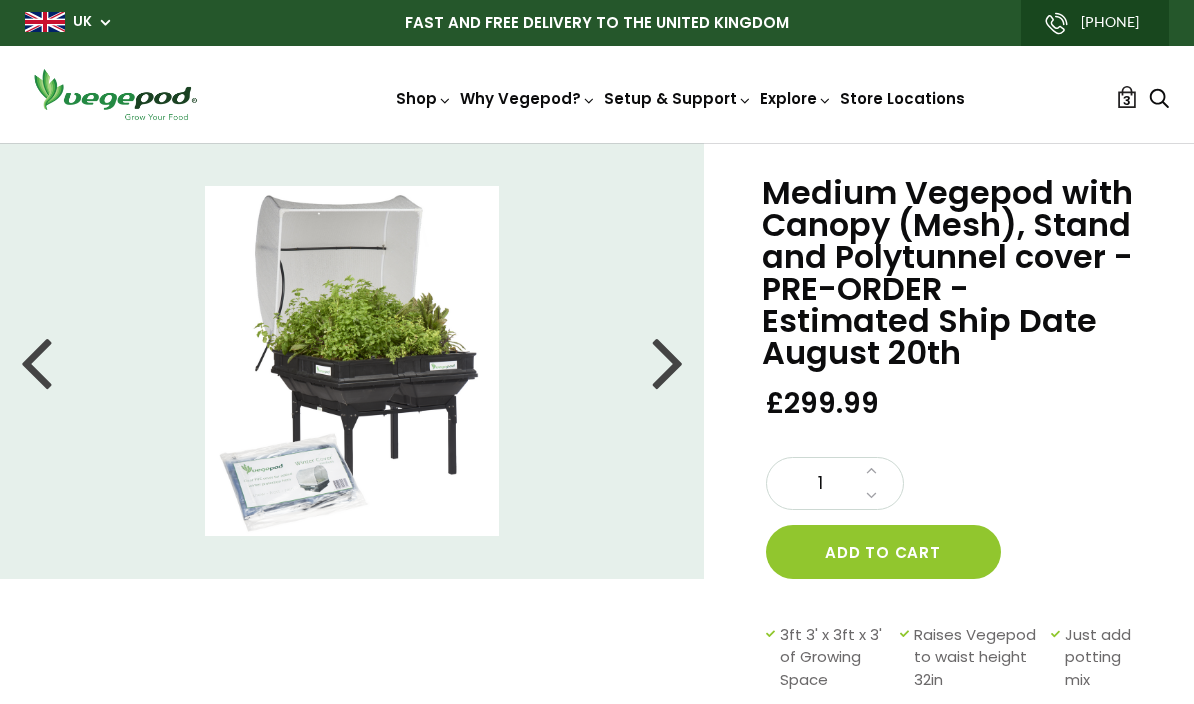 scroll, scrollTop: 0, scrollLeft: 0, axis: both 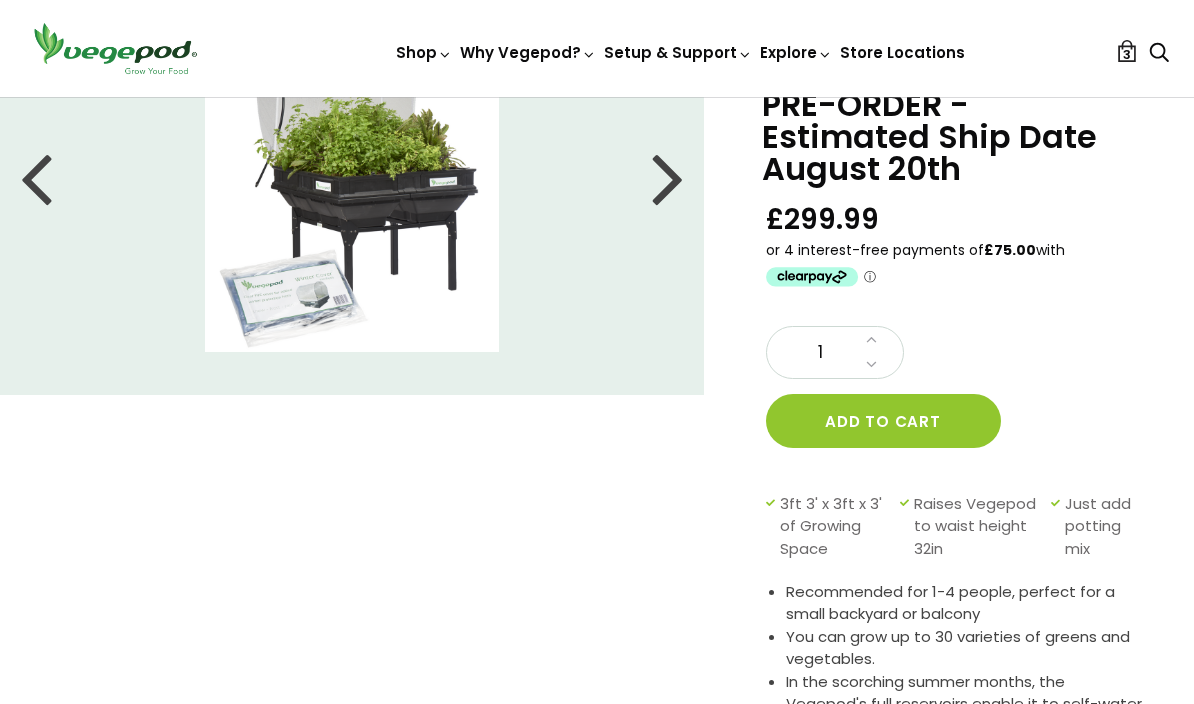 click at bounding box center [36, 177] 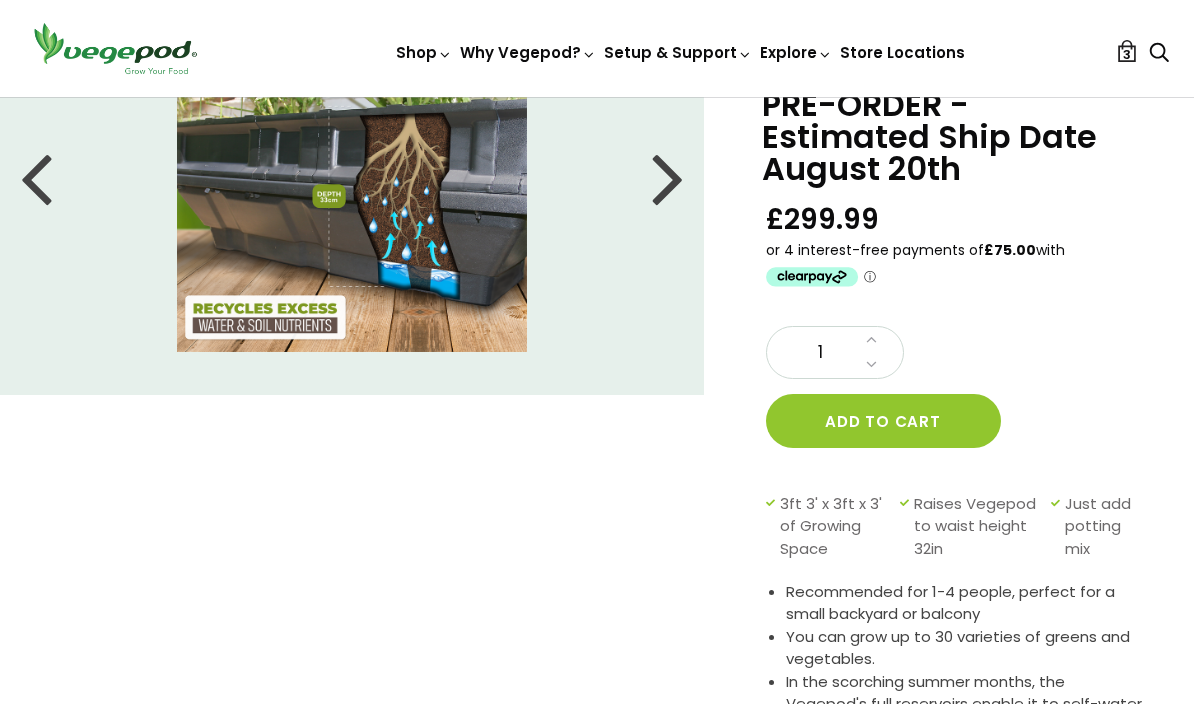 click on "3
3" at bounding box center [1142, 48] 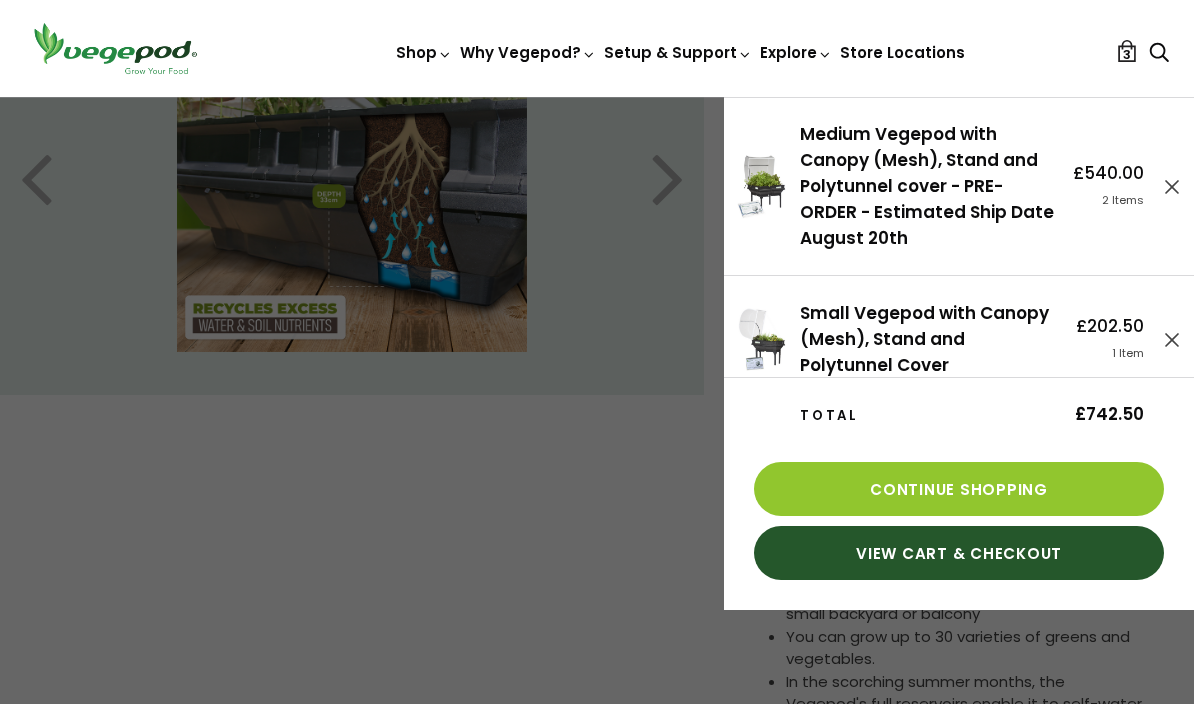 click on "Small Vegepod with Canopy (Mesh), Stand and Polytunnel Cover" at bounding box center (924, 339) 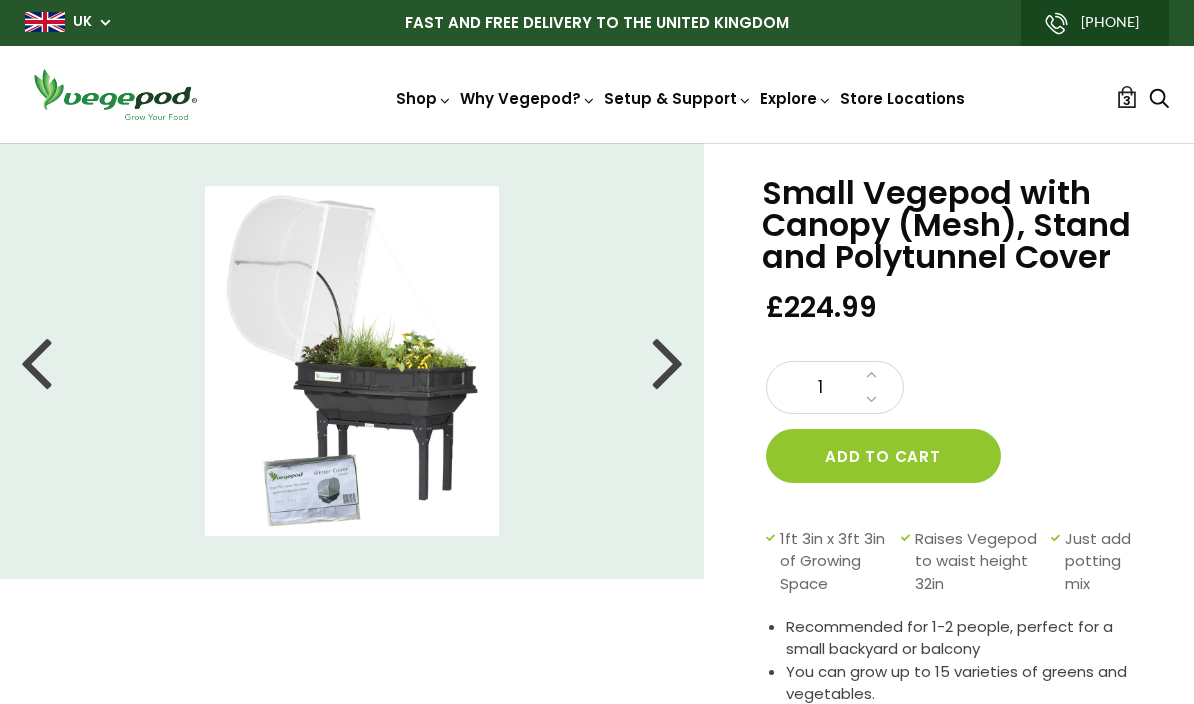 scroll, scrollTop: 0, scrollLeft: 0, axis: both 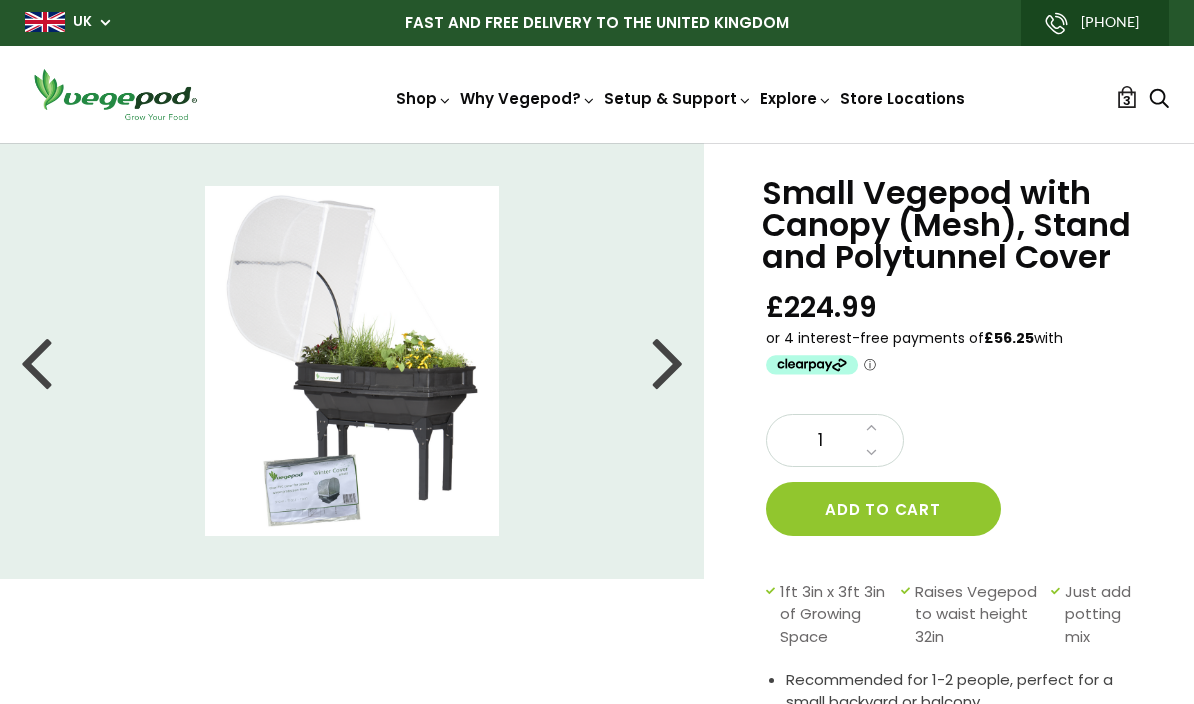 click on "3" at bounding box center [1127, 97] 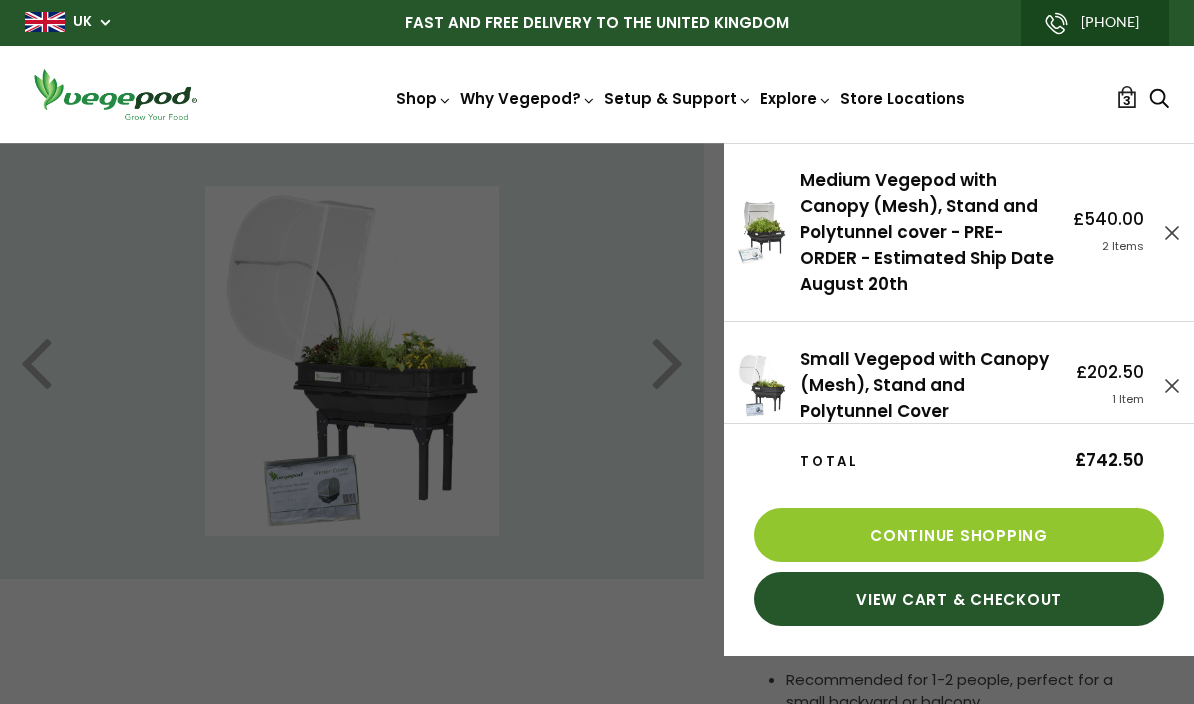 click on "View Cart & Checkout" at bounding box center (959, 599) 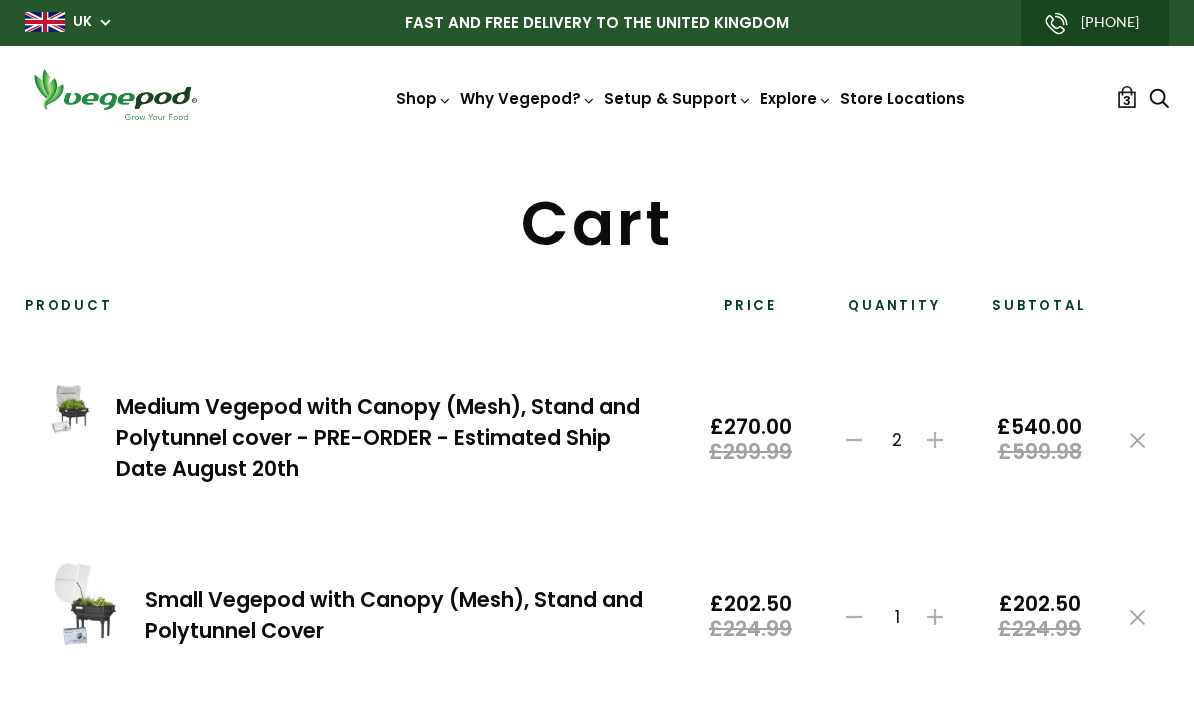 scroll, scrollTop: 0, scrollLeft: 0, axis: both 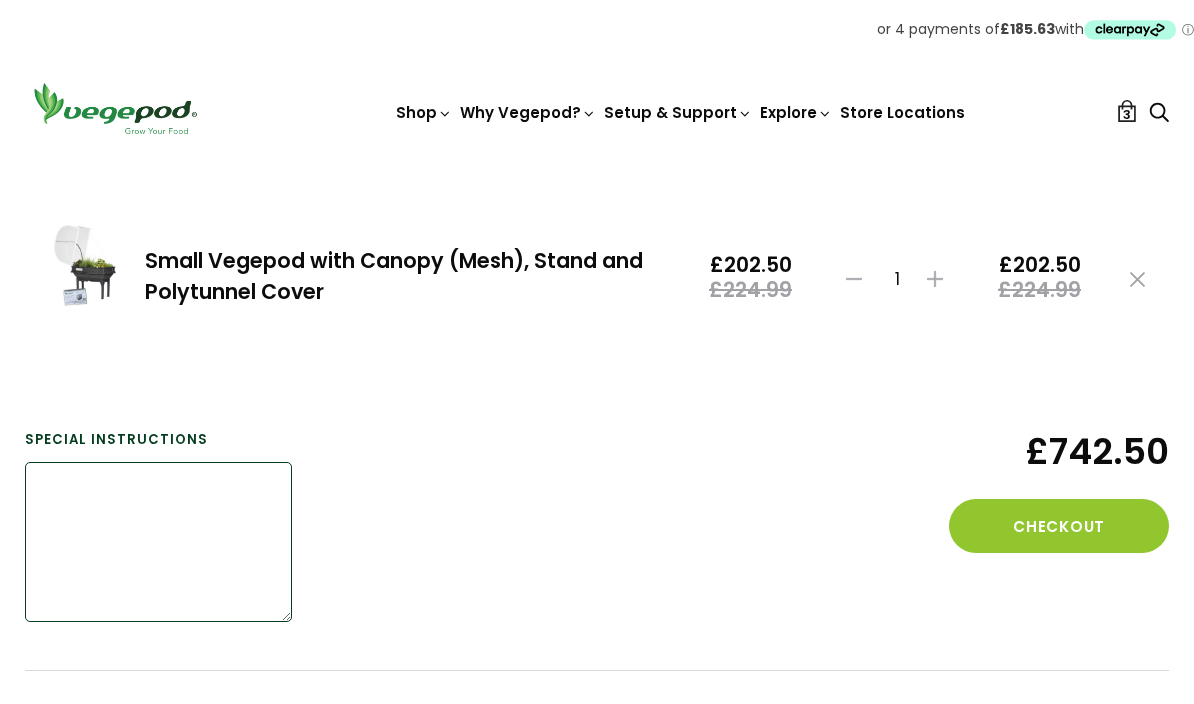 click at bounding box center [158, 542] 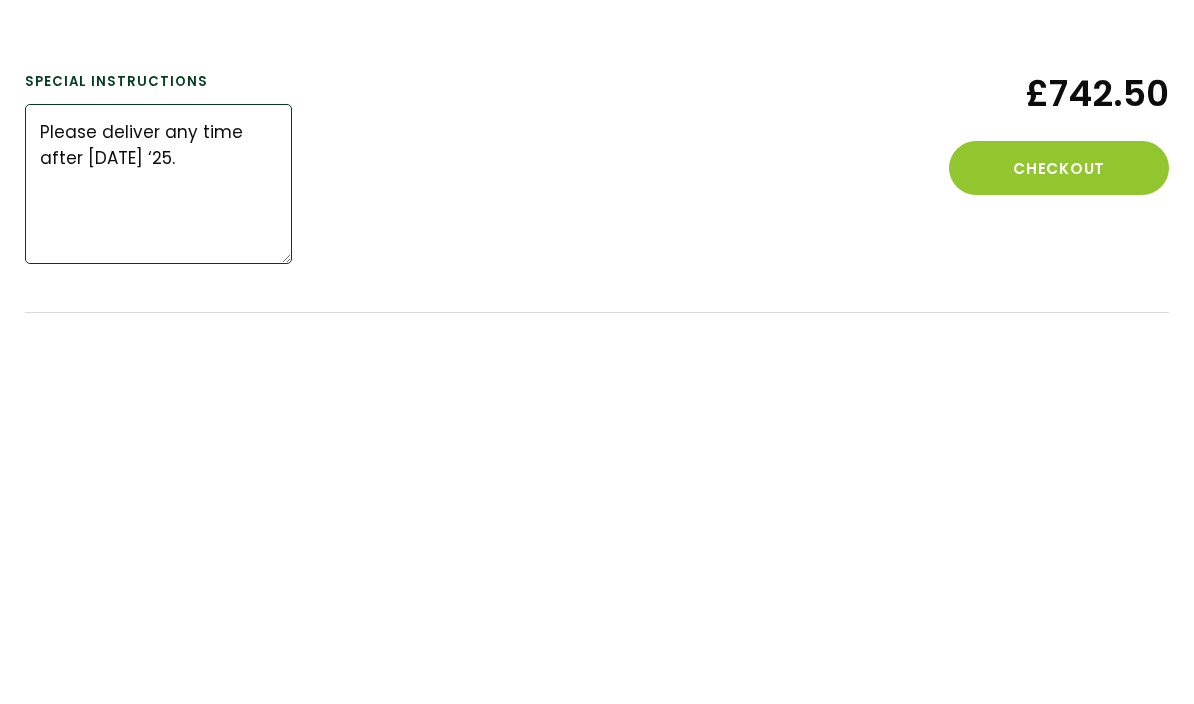 click on "Please deliver any time after 1st Sept ‘25." at bounding box center [158, 542] 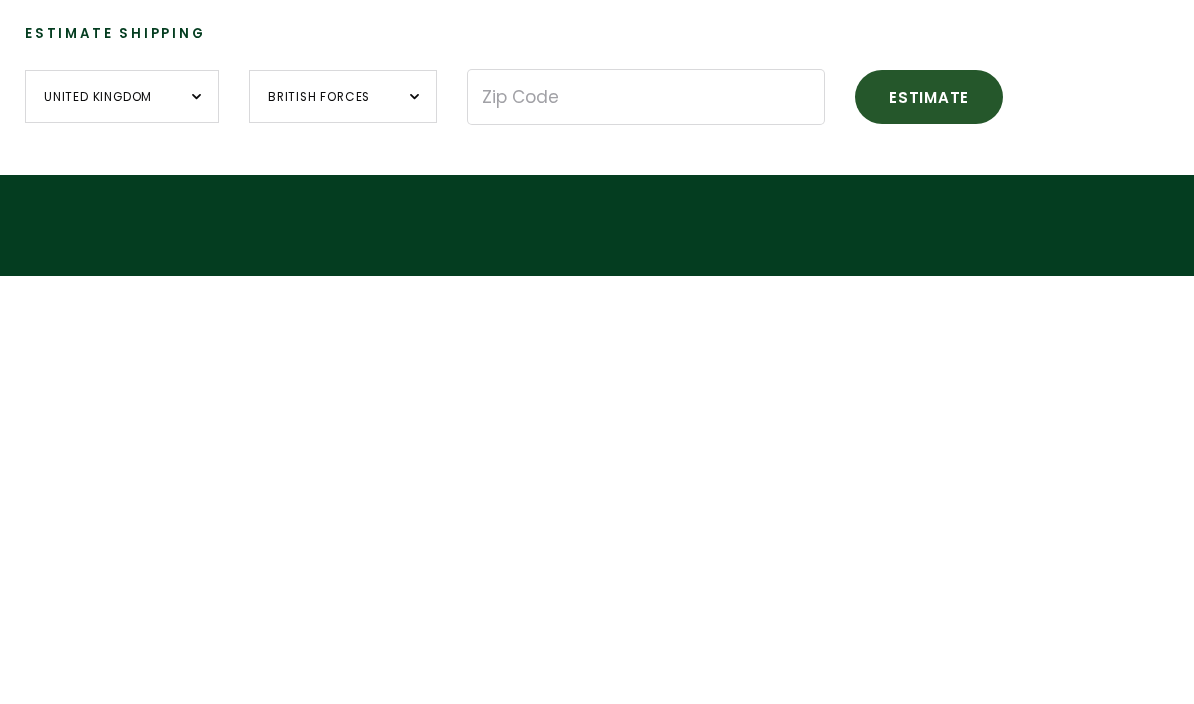 scroll, scrollTop: 682, scrollLeft: 0, axis: vertical 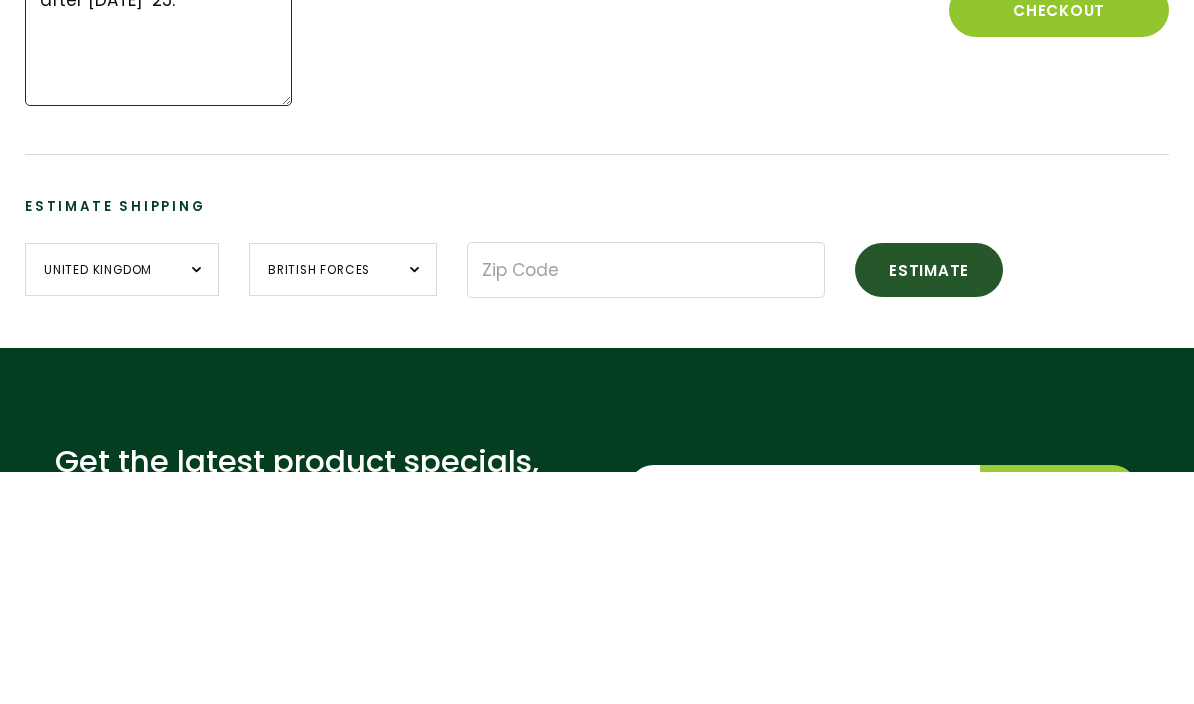 type on "Please deliver any time after 1st Sept ‘25." 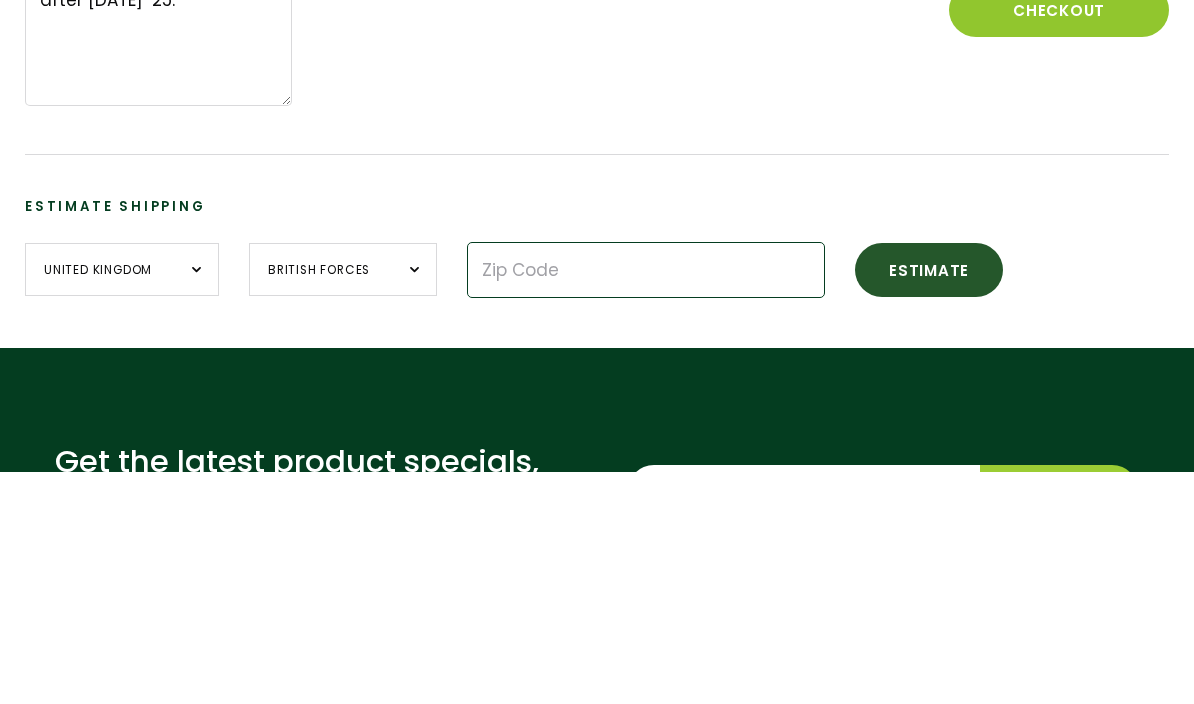 click at bounding box center [646, 502] 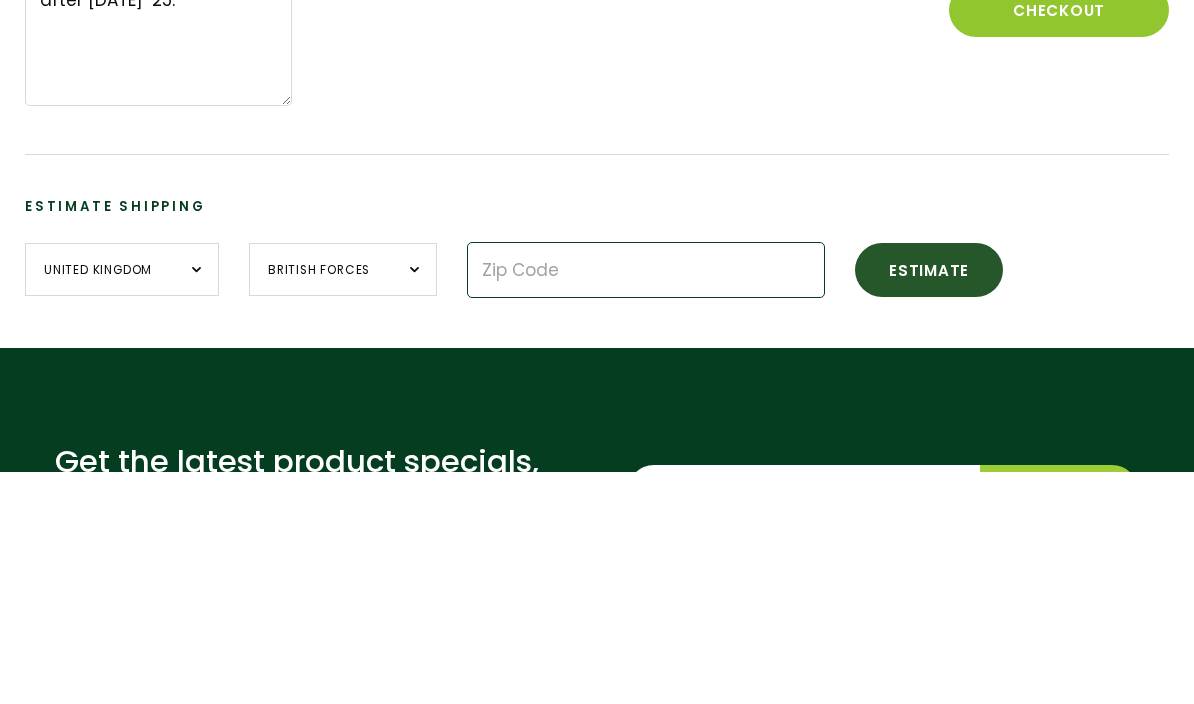 type on "RG25 2LJ" 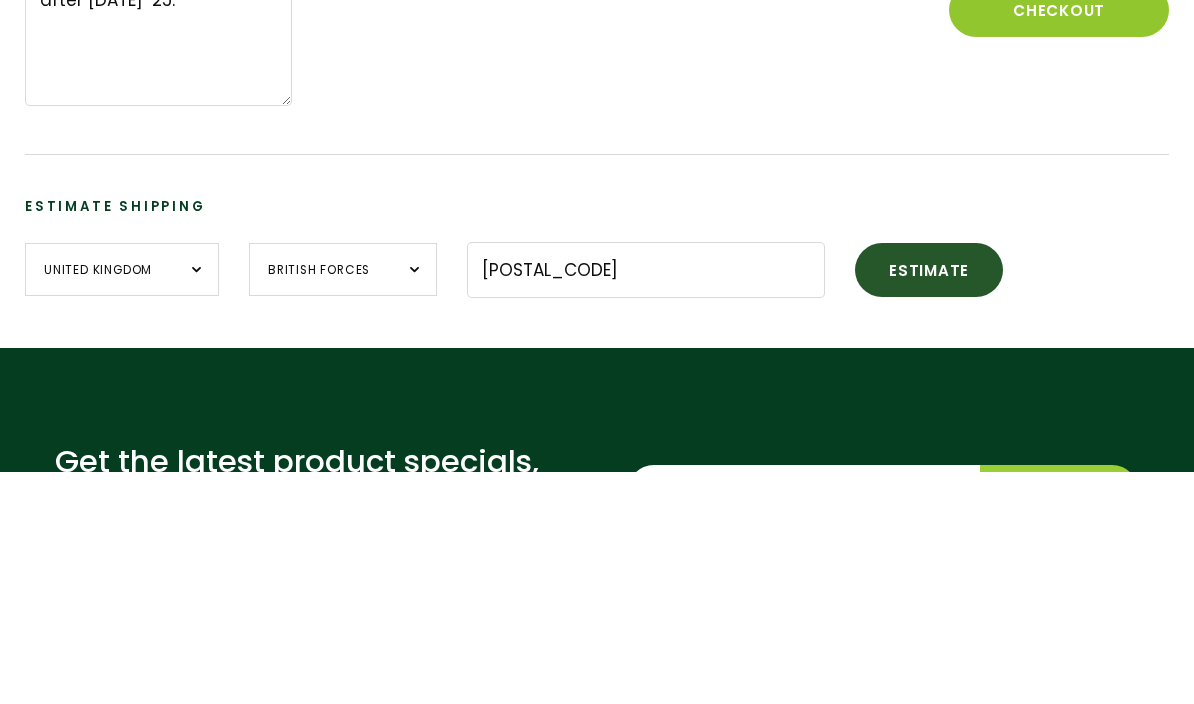 scroll, scrollTop: 915, scrollLeft: 0, axis: vertical 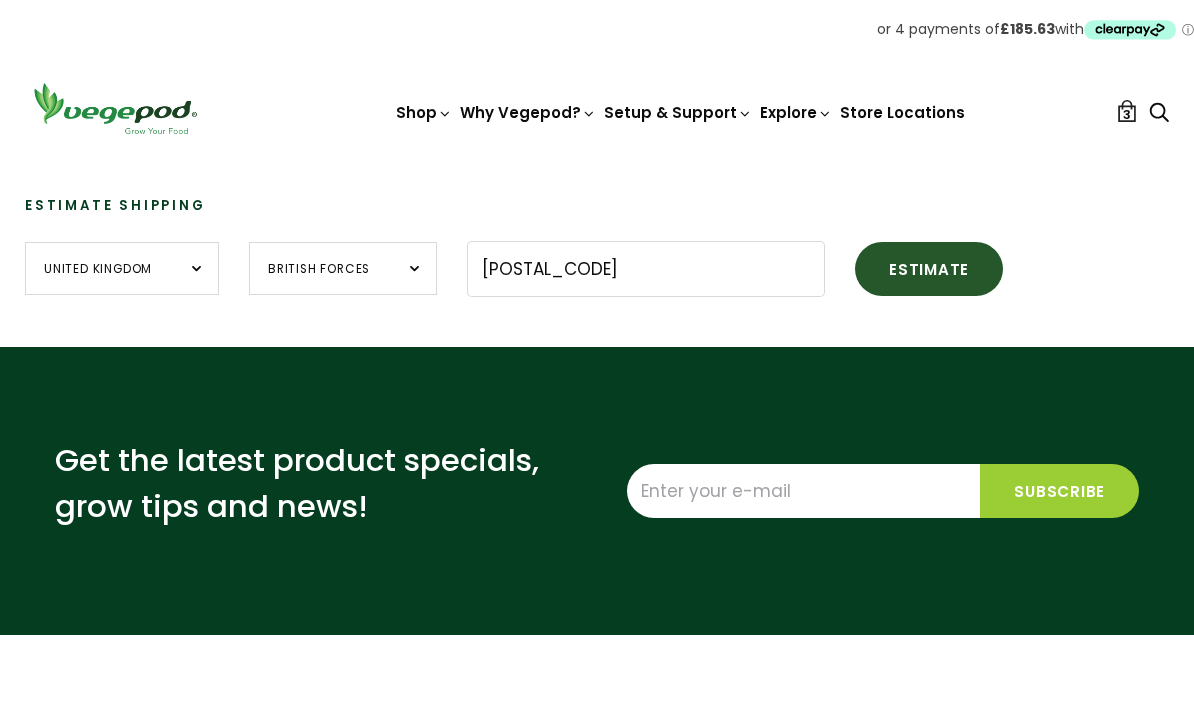 click on "Estimate" at bounding box center (929, 269) 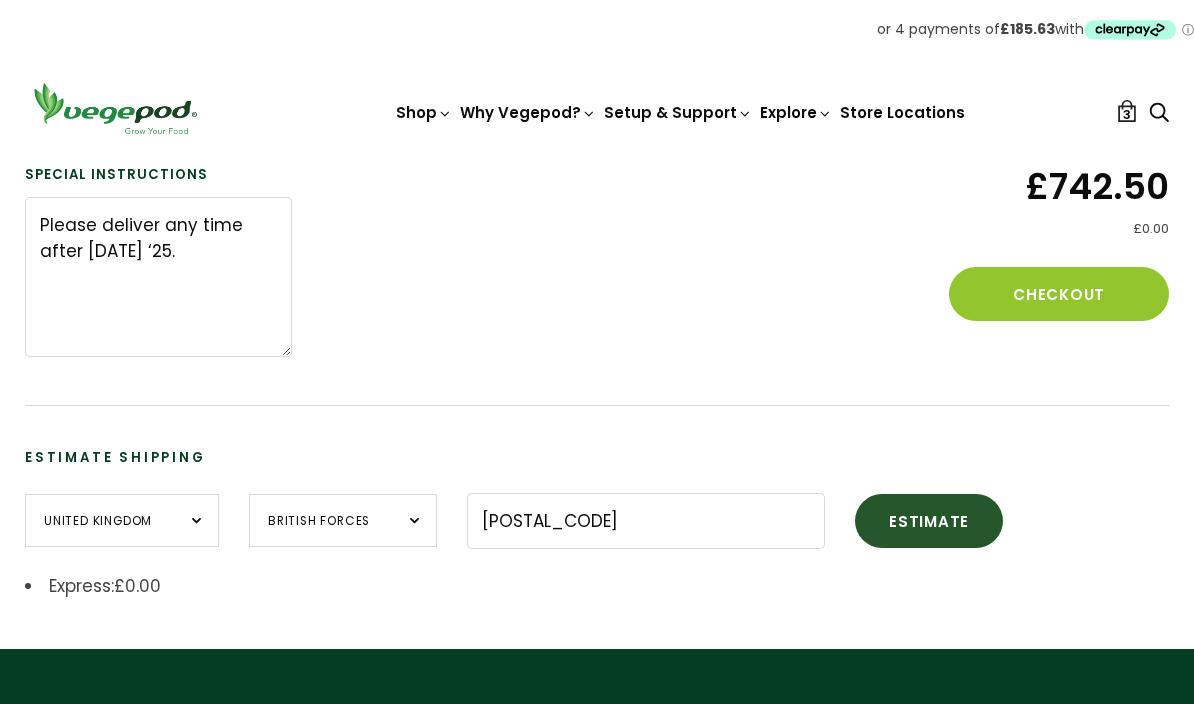 scroll, scrollTop: 608, scrollLeft: 0, axis: vertical 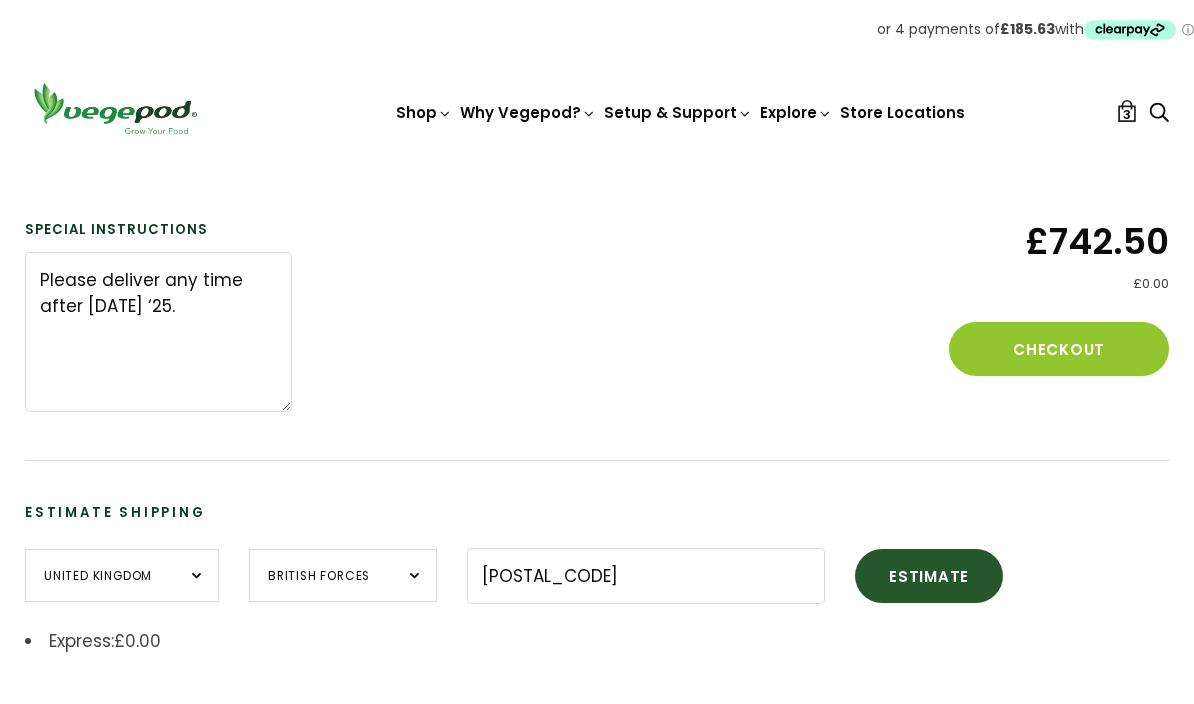 click on "Checkout" at bounding box center (1059, 349) 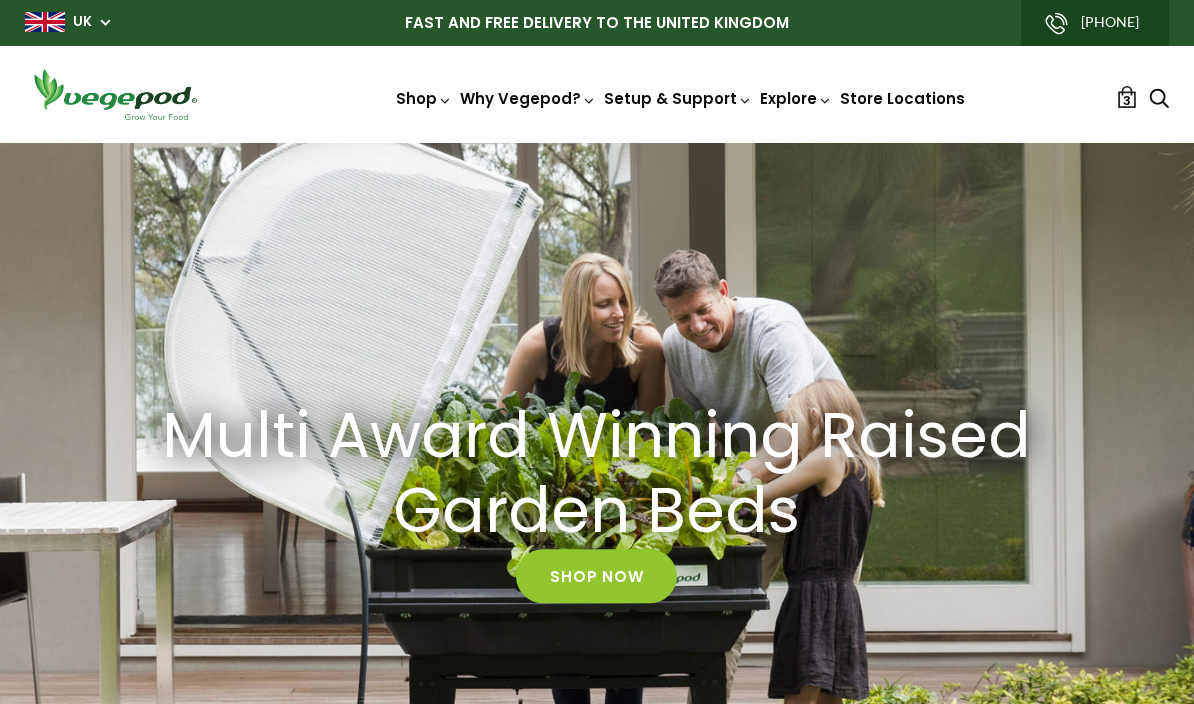 scroll, scrollTop: 0, scrollLeft: 0, axis: both 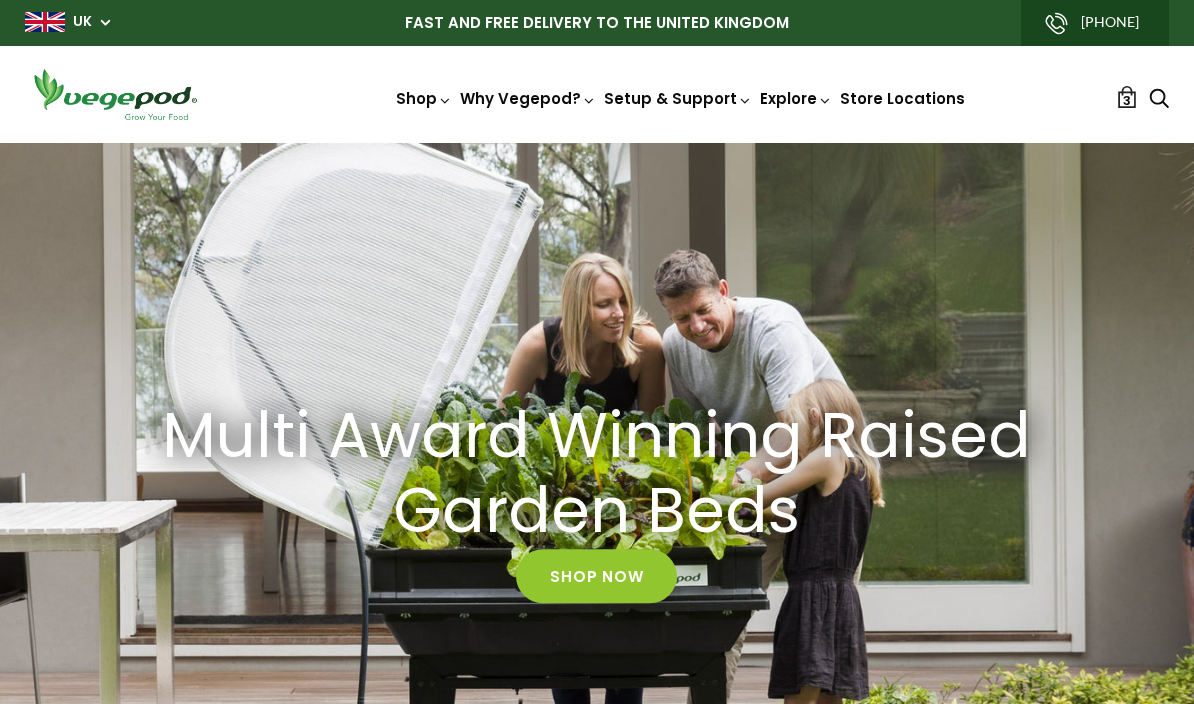 click on "3" at bounding box center (1127, 100) 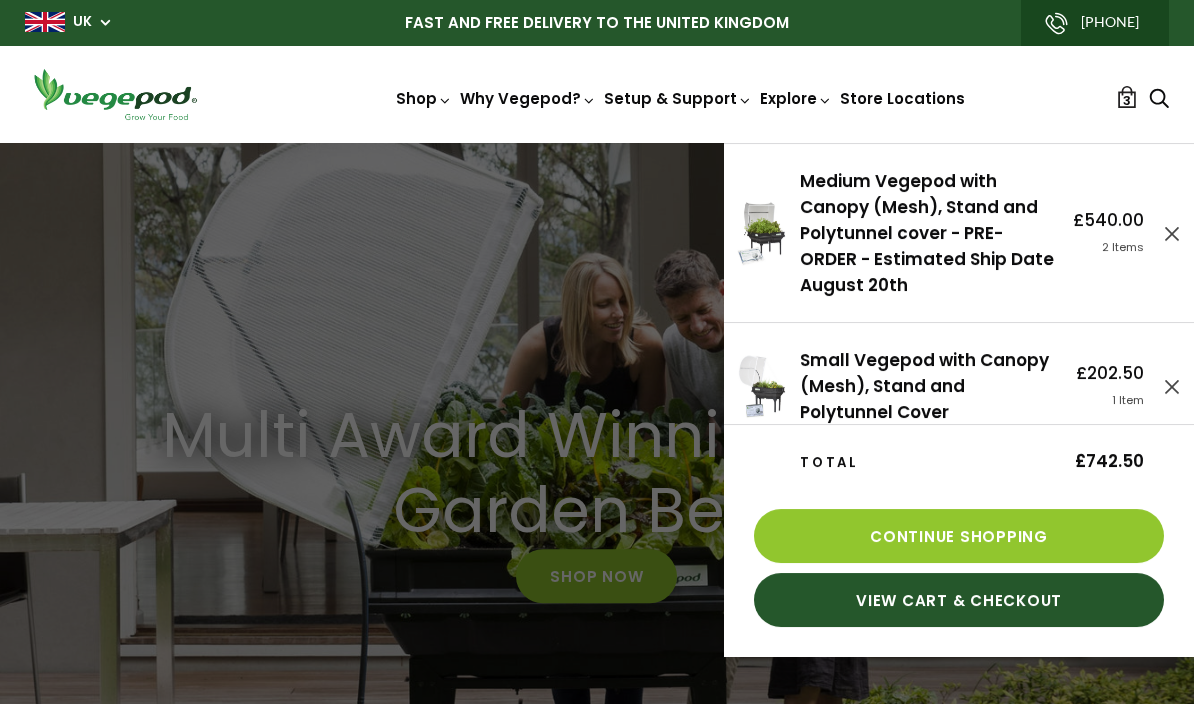 click on "Continue Shopping" at bounding box center (959, 536) 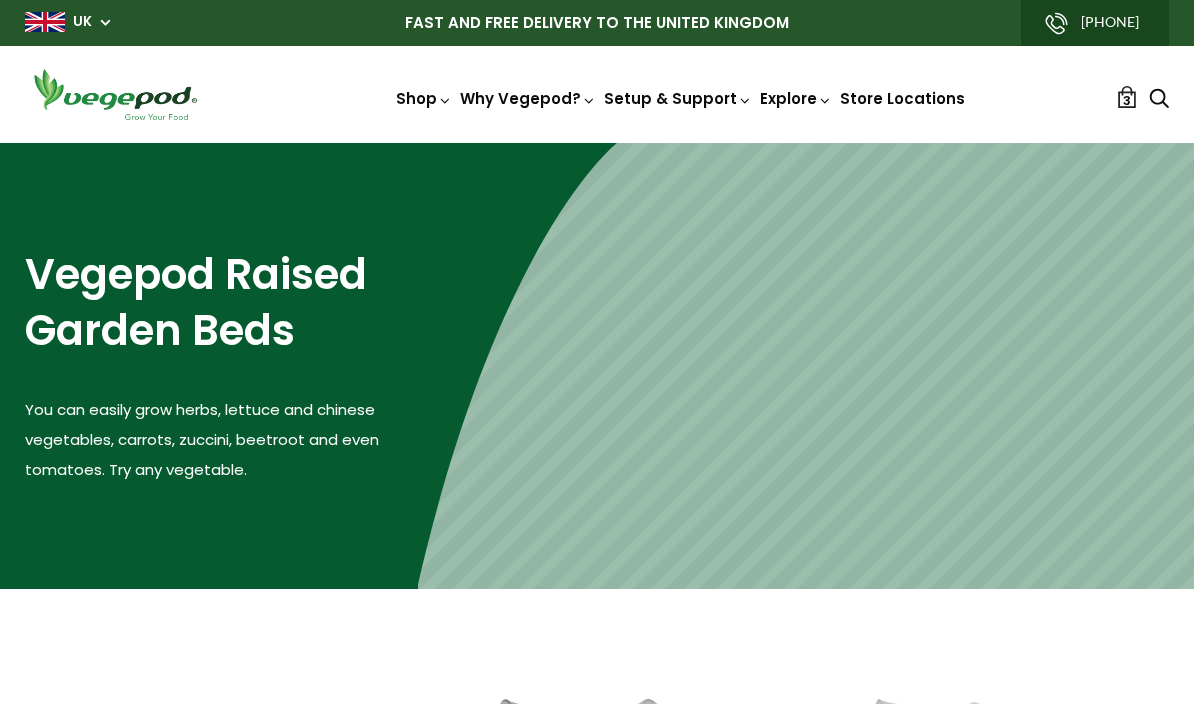 scroll, scrollTop: 0, scrollLeft: 0, axis: both 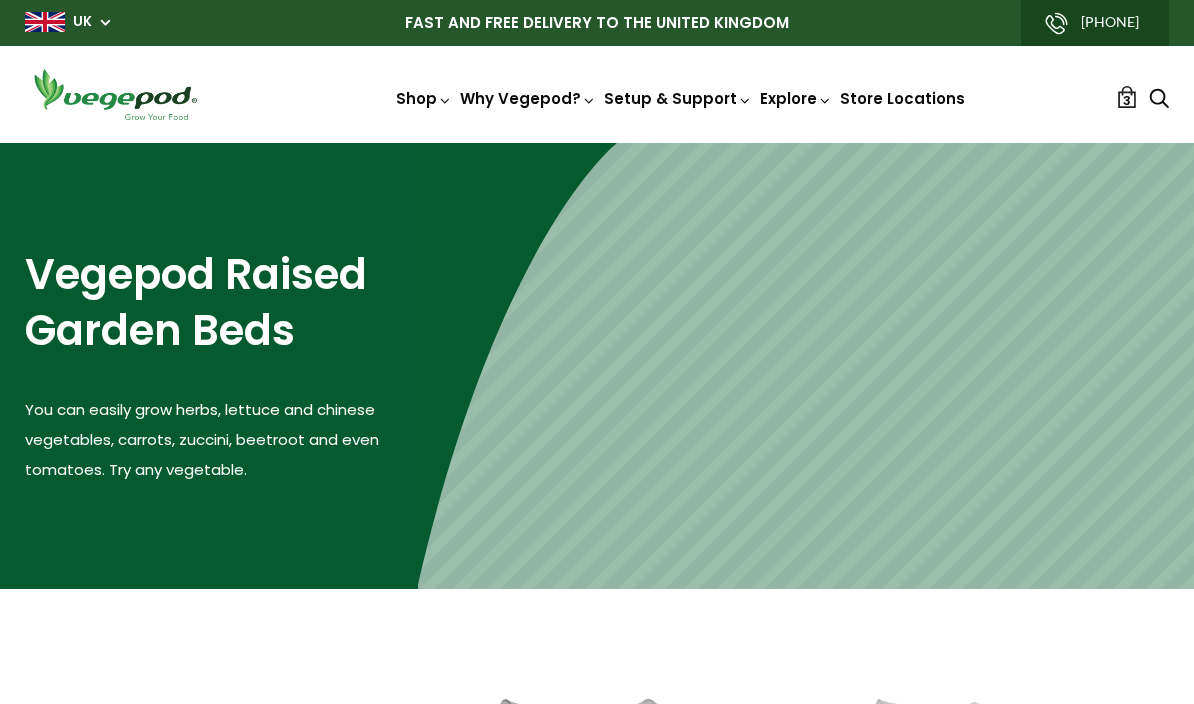click on "3" at bounding box center [1127, 100] 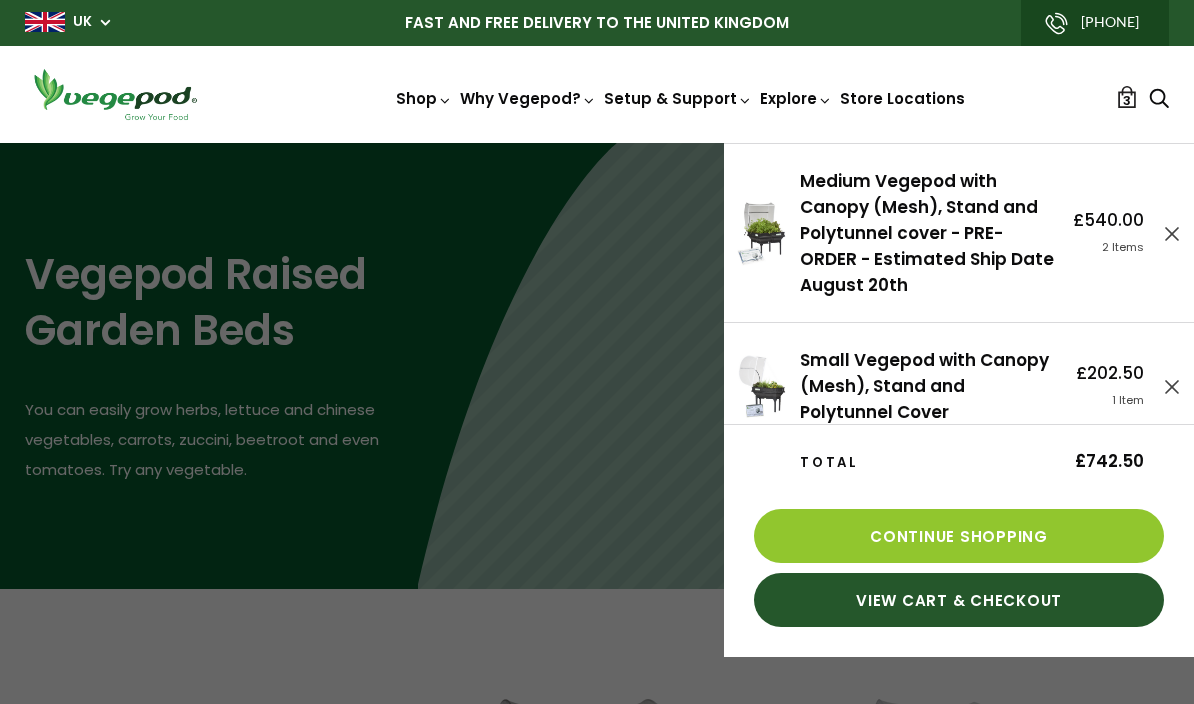 click on "View Cart & Checkout" at bounding box center (959, 600) 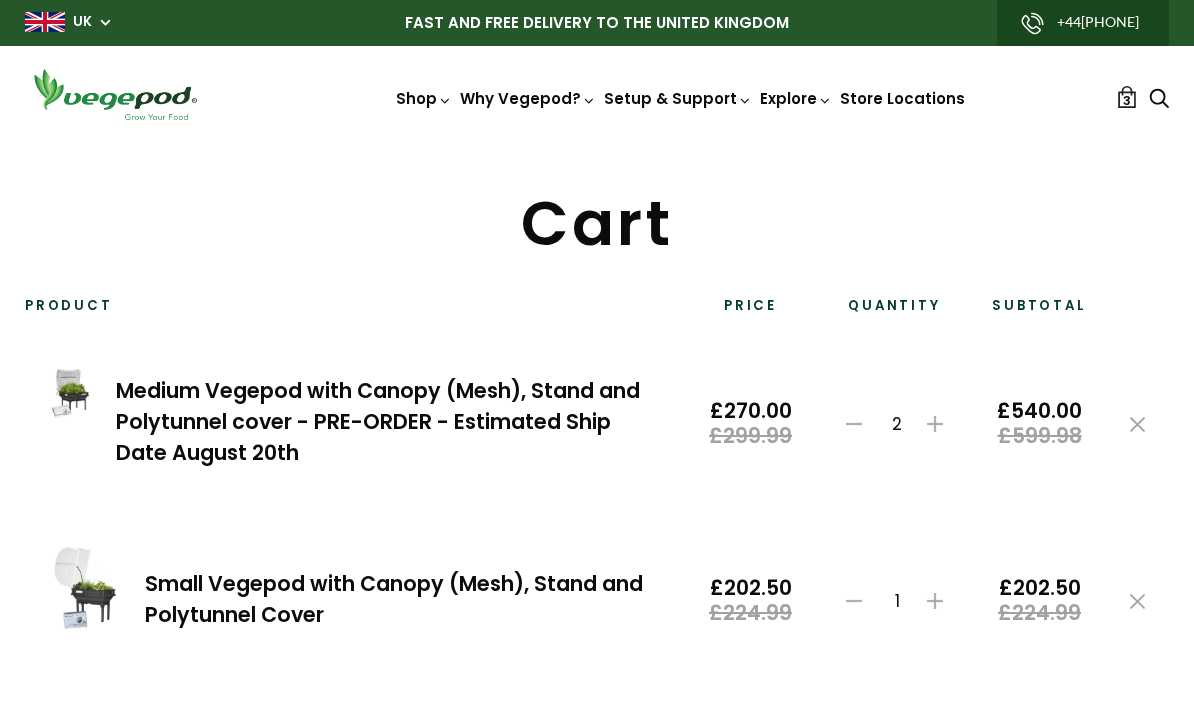 scroll, scrollTop: 0, scrollLeft: 0, axis: both 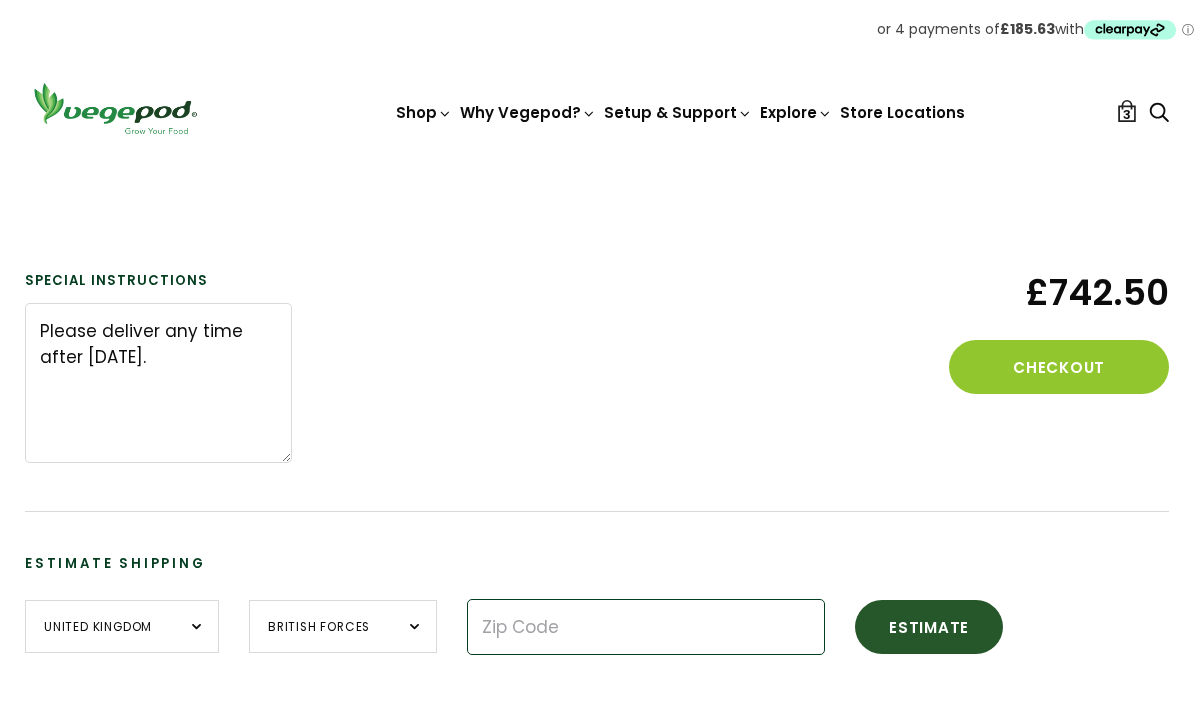 click at bounding box center (646, 627) 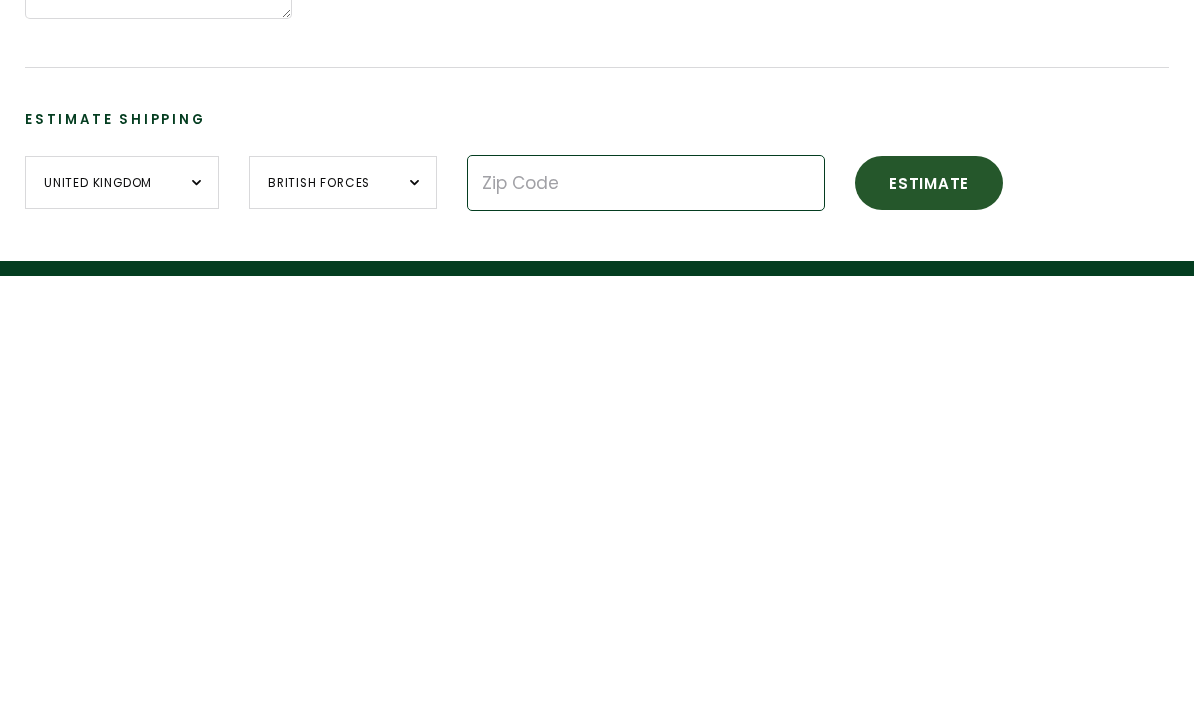 type on "RG25 2LJ" 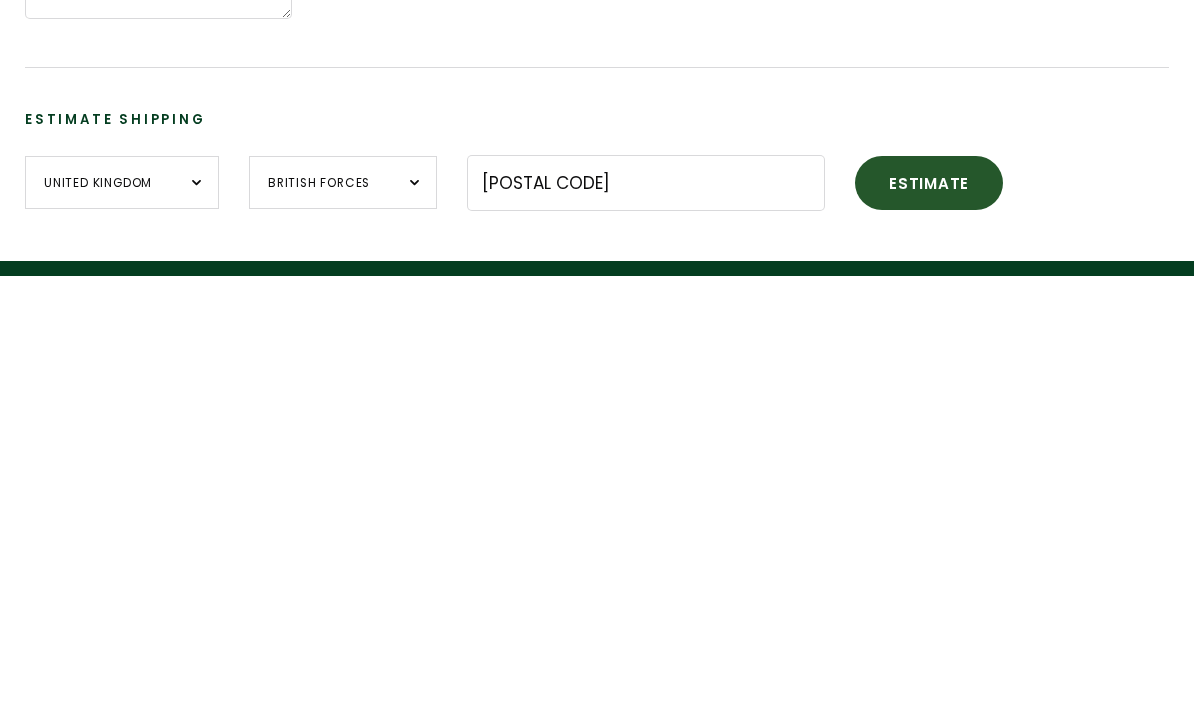 scroll, scrollTop: 1001, scrollLeft: 0, axis: vertical 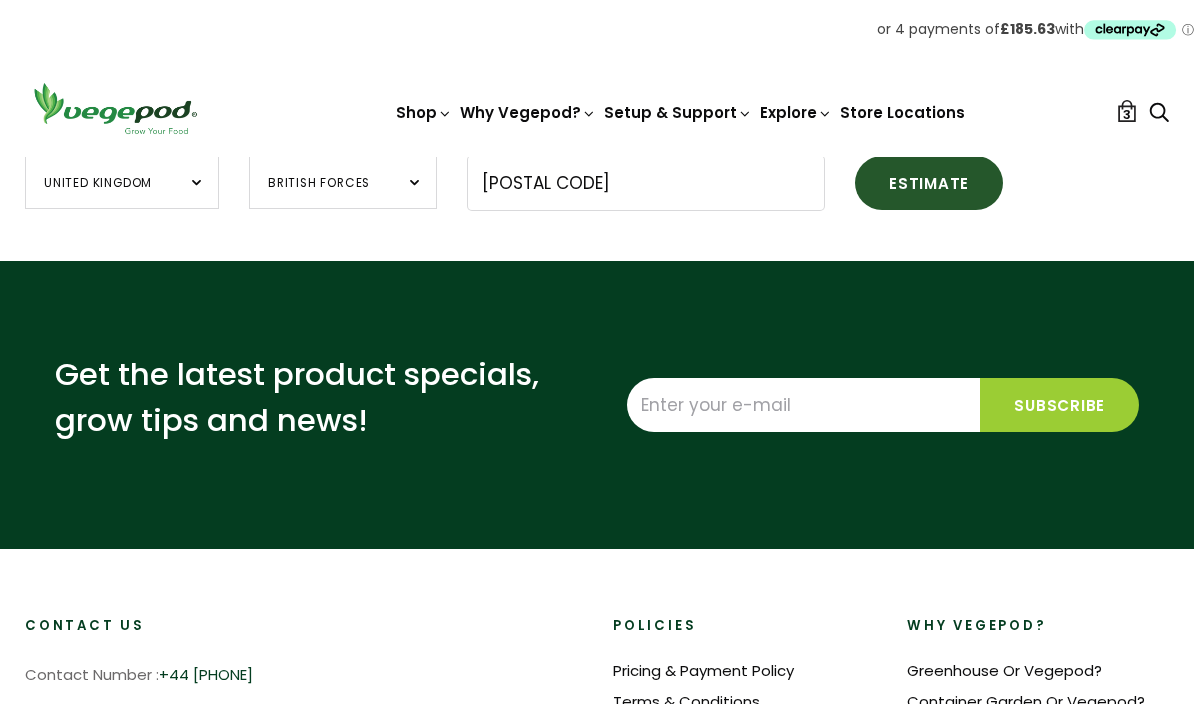 click on "Estimate" at bounding box center (929, 183) 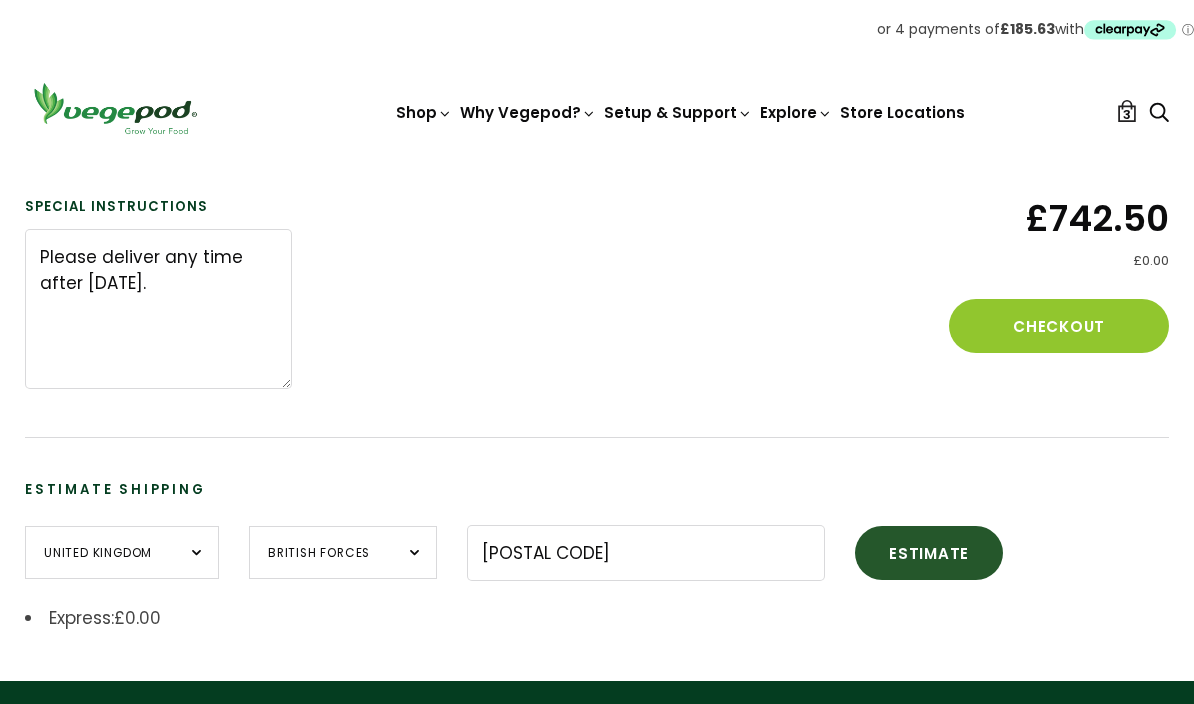 scroll, scrollTop: 550, scrollLeft: 0, axis: vertical 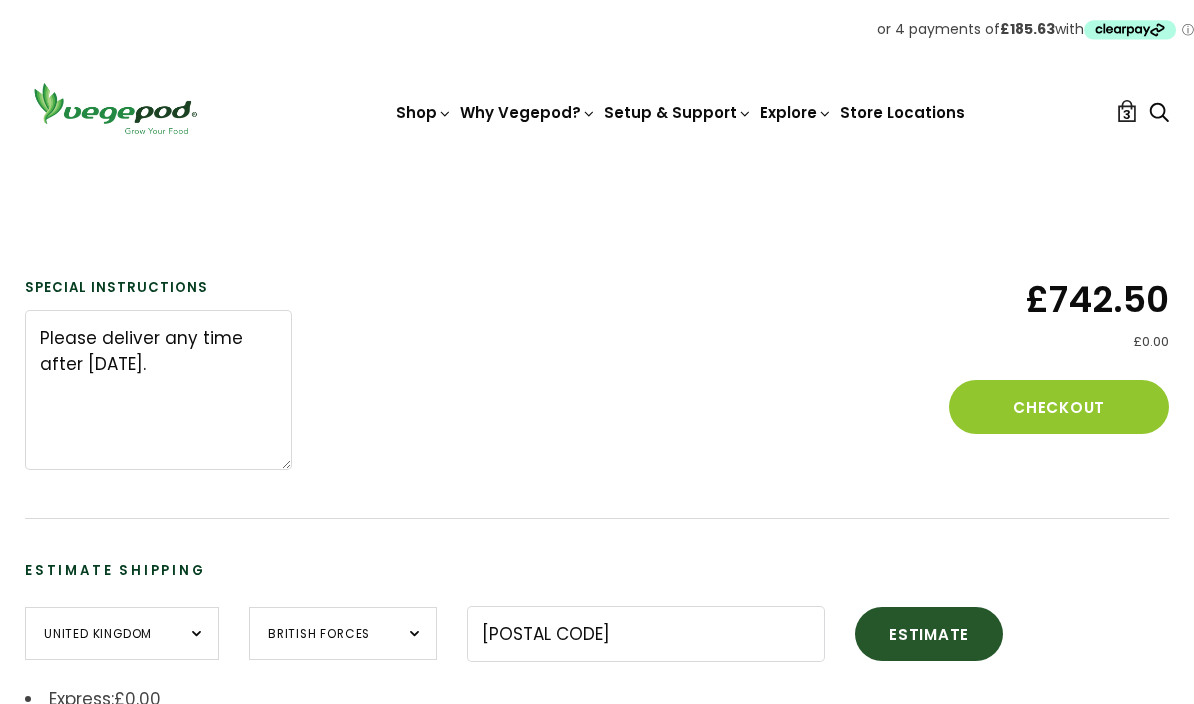 click on "Checkout" at bounding box center [1059, 407] 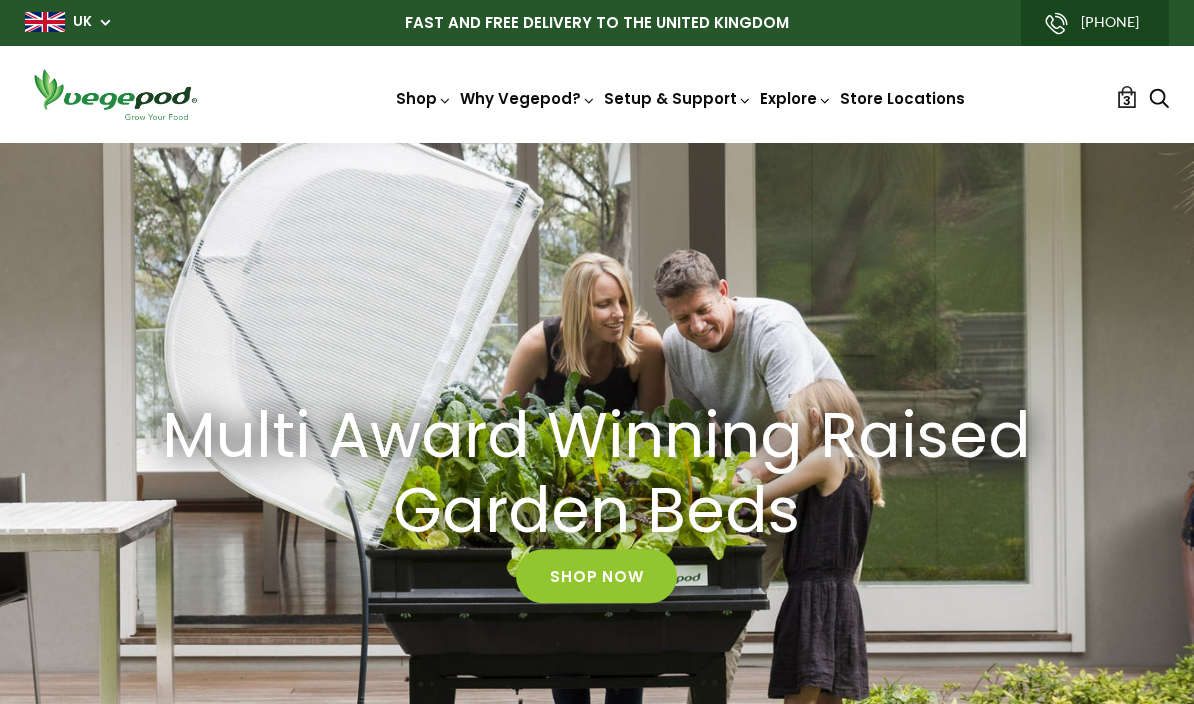 scroll, scrollTop: 130, scrollLeft: 0, axis: vertical 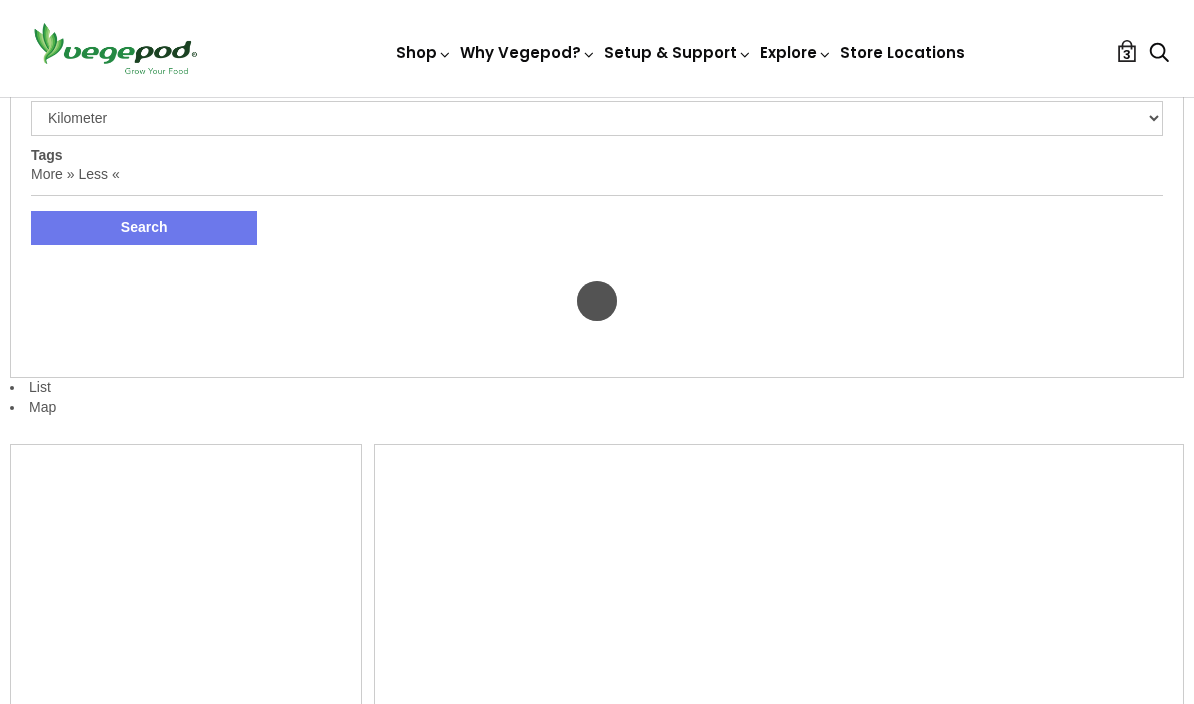 select on "m" 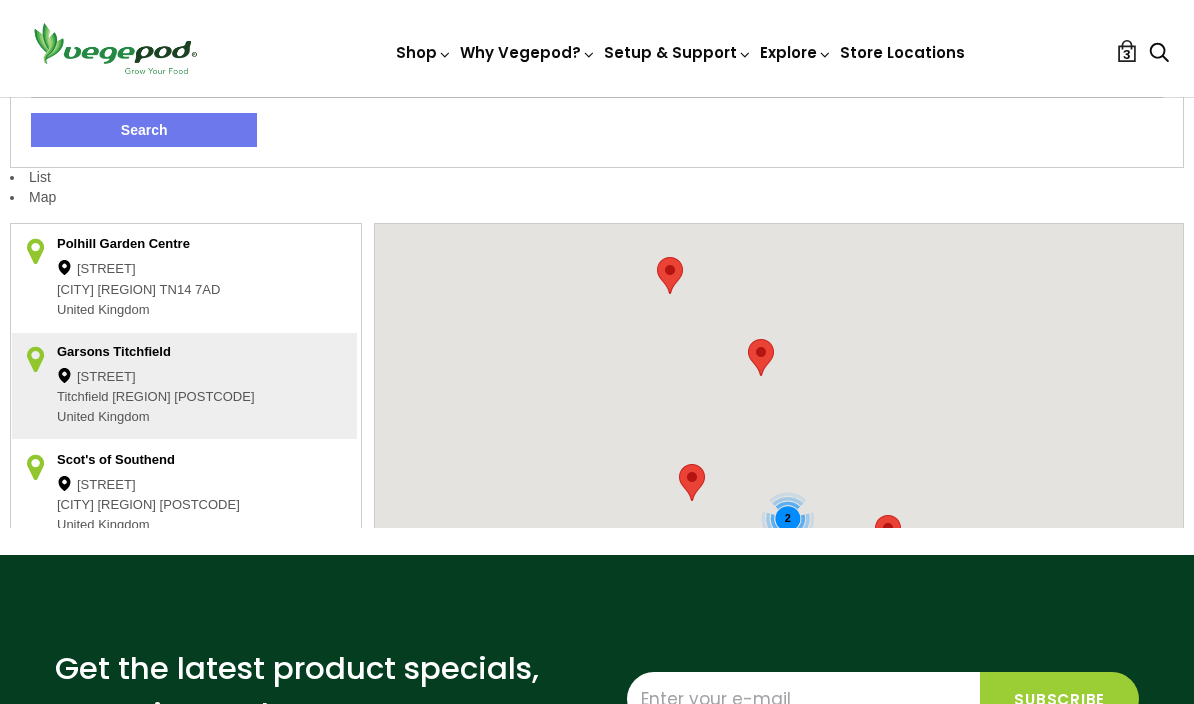 scroll, scrollTop: 398, scrollLeft: 0, axis: vertical 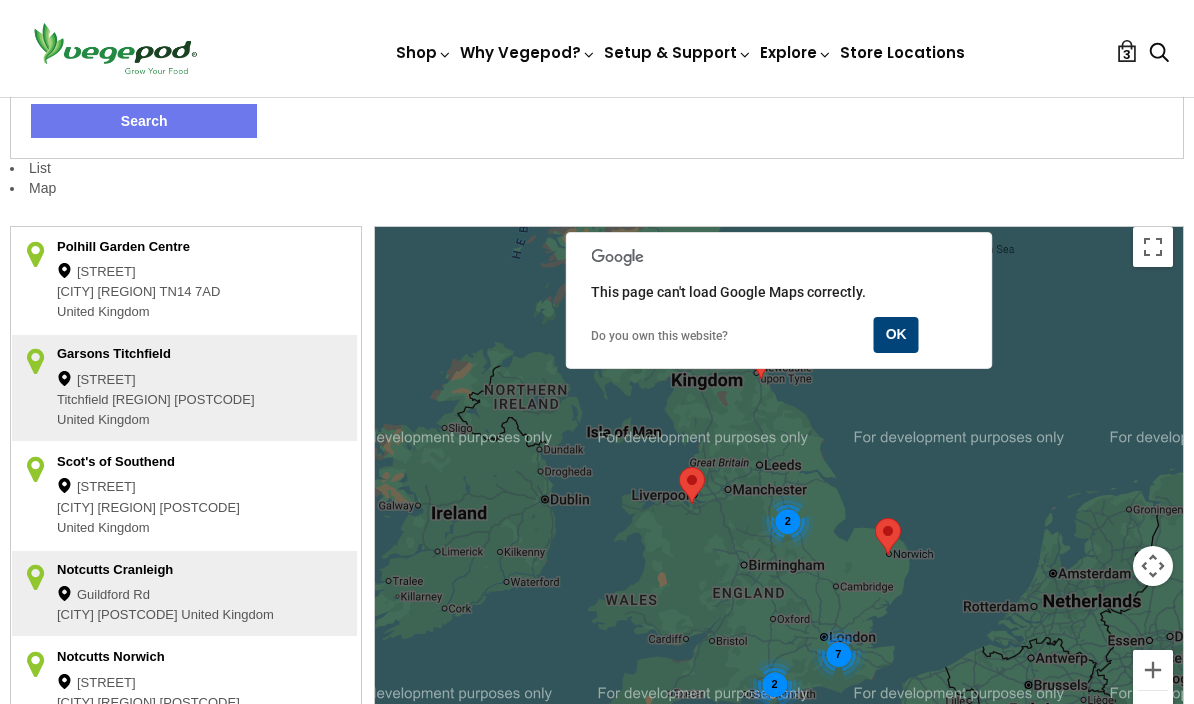 click on "Store Locations" at bounding box center [902, 52] 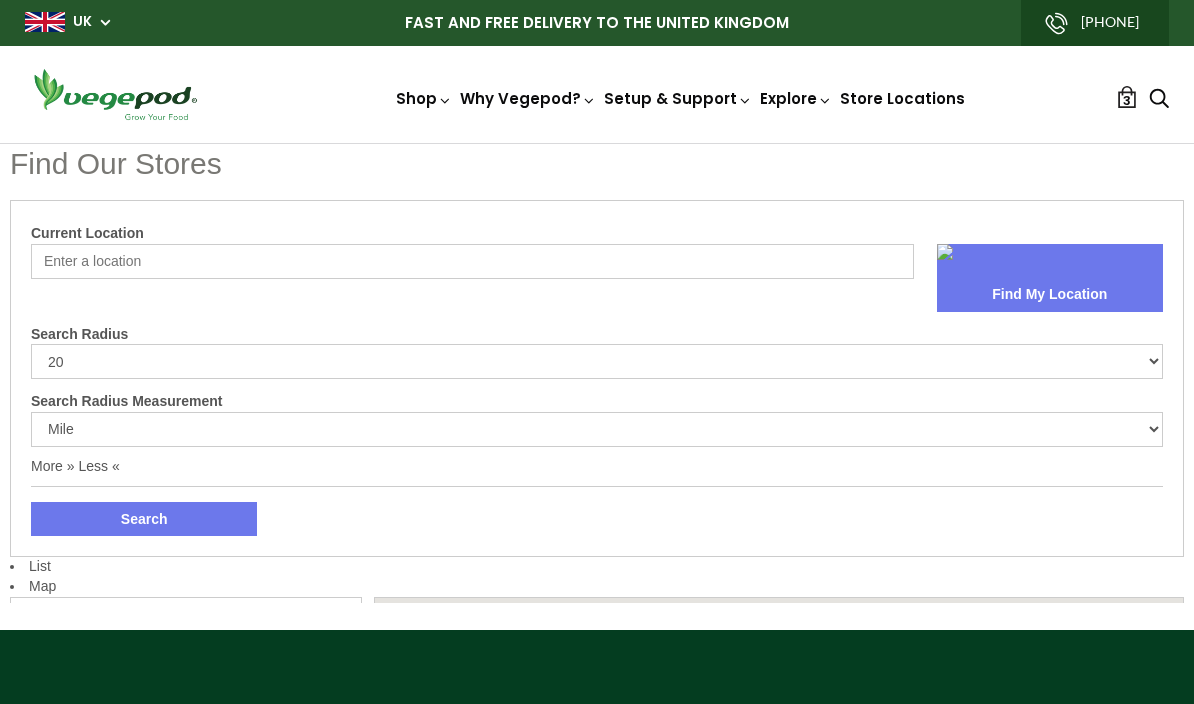 select on "m" 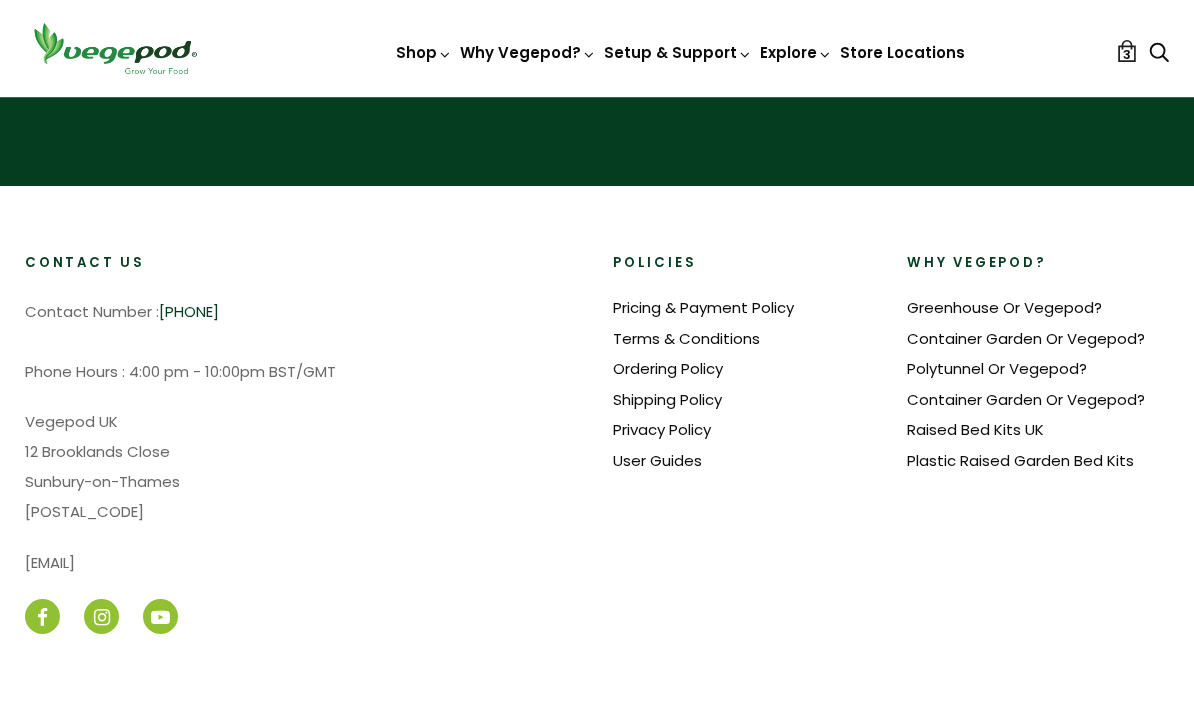 scroll, scrollTop: 1282, scrollLeft: 0, axis: vertical 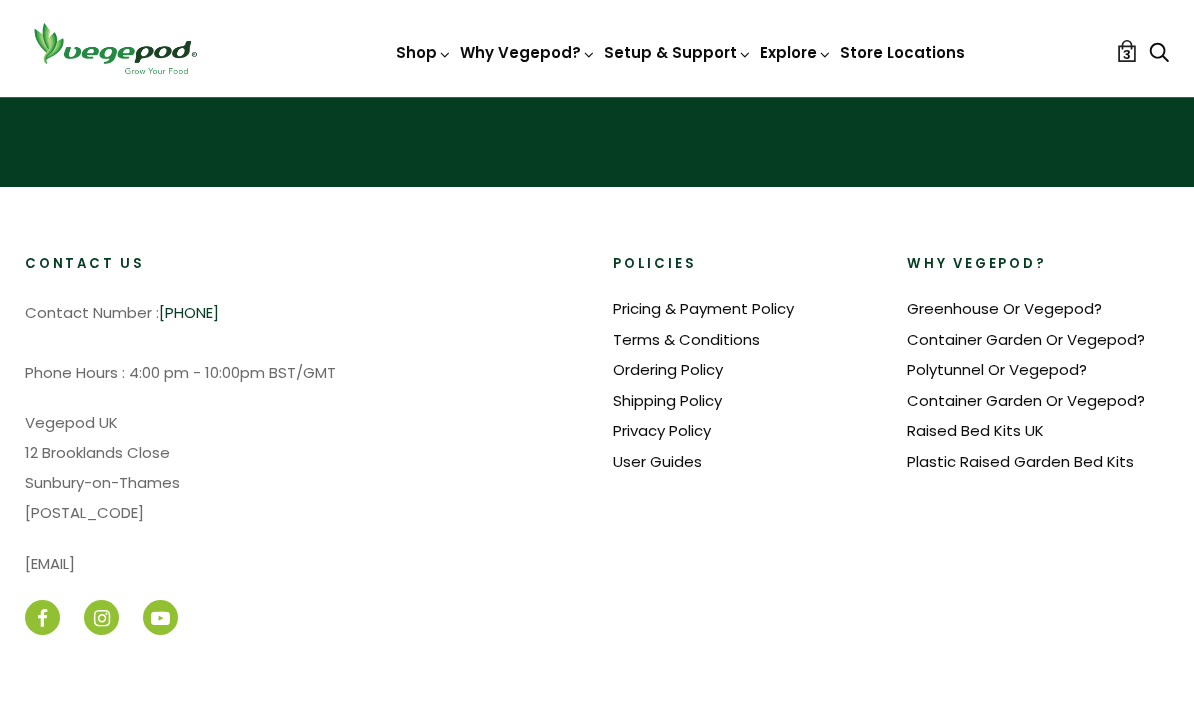 click on "Container Garden Or Vegepod?" at bounding box center [1026, 400] 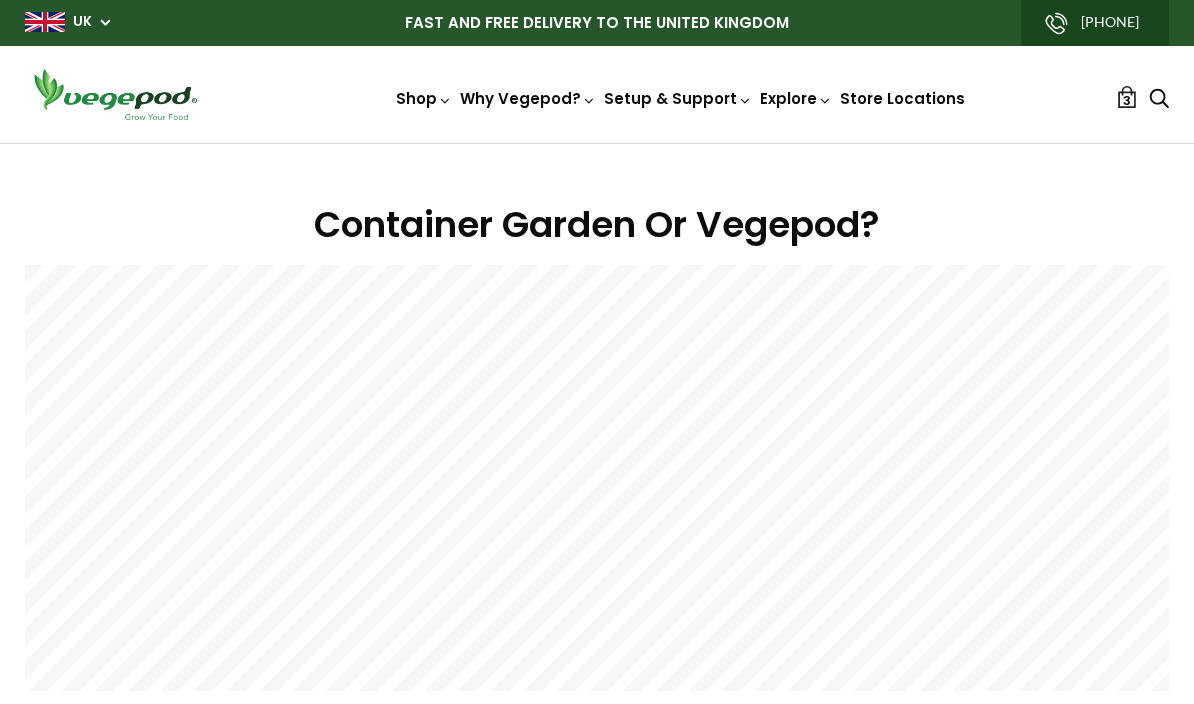 scroll, scrollTop: 0, scrollLeft: 0, axis: both 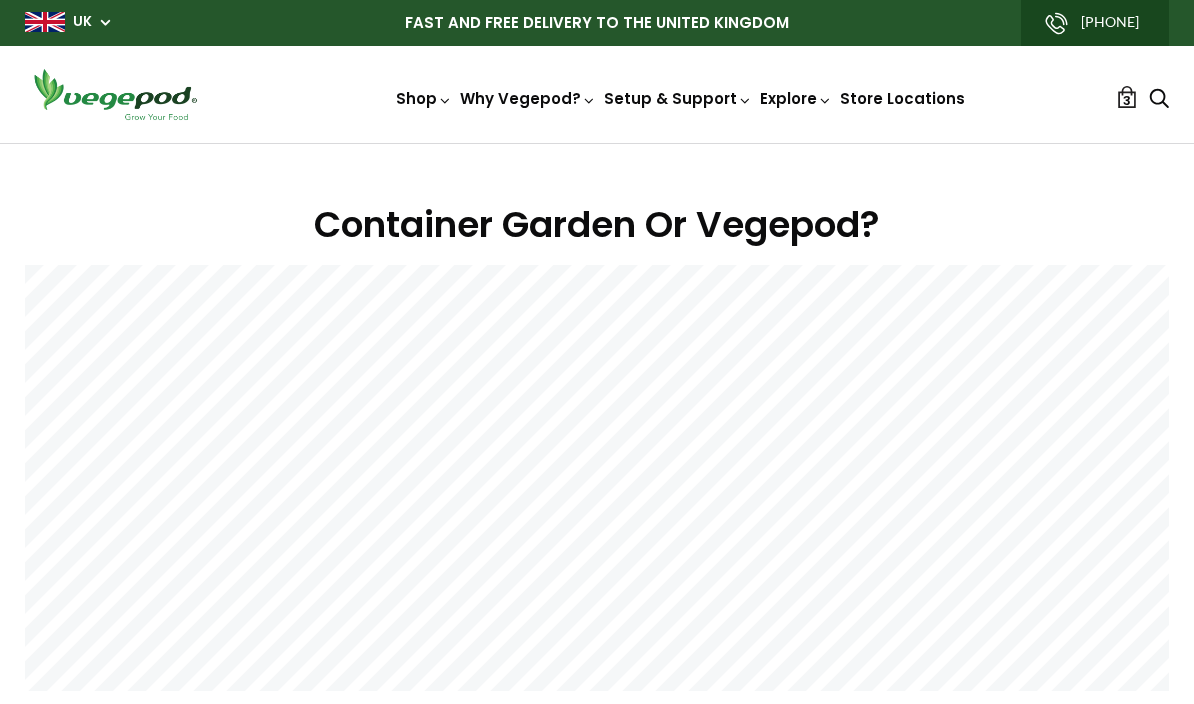 click on "3" at bounding box center [1127, 100] 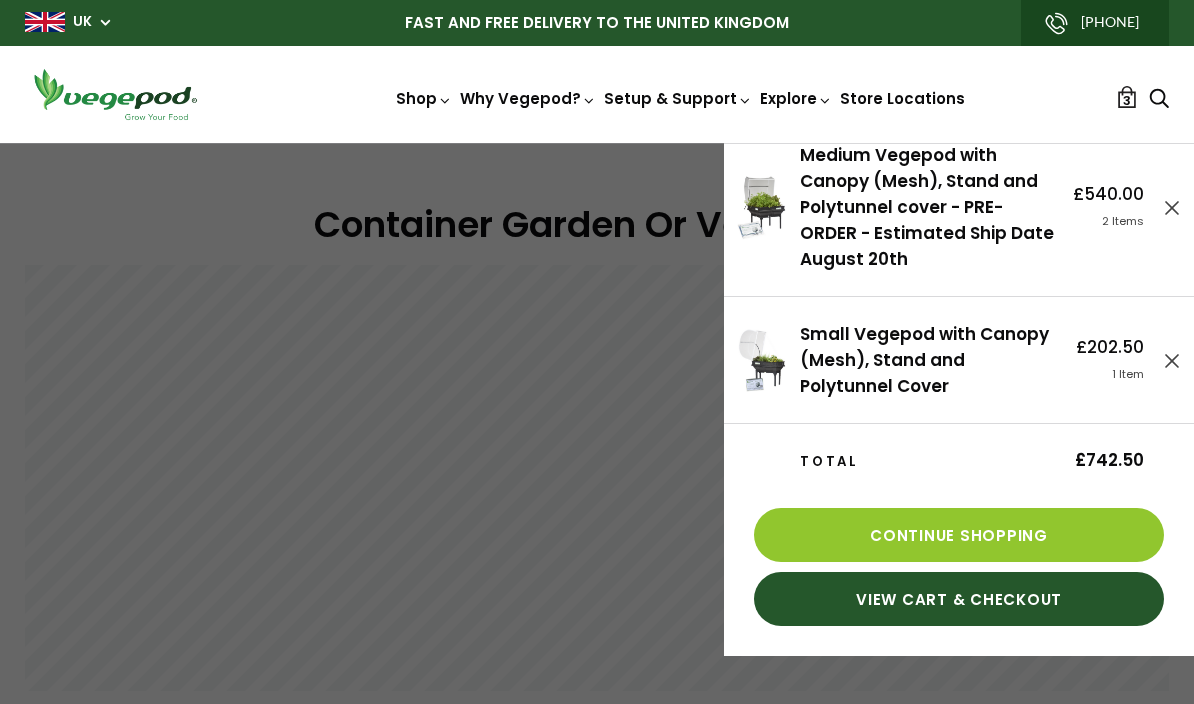 scroll, scrollTop: 25, scrollLeft: 0, axis: vertical 